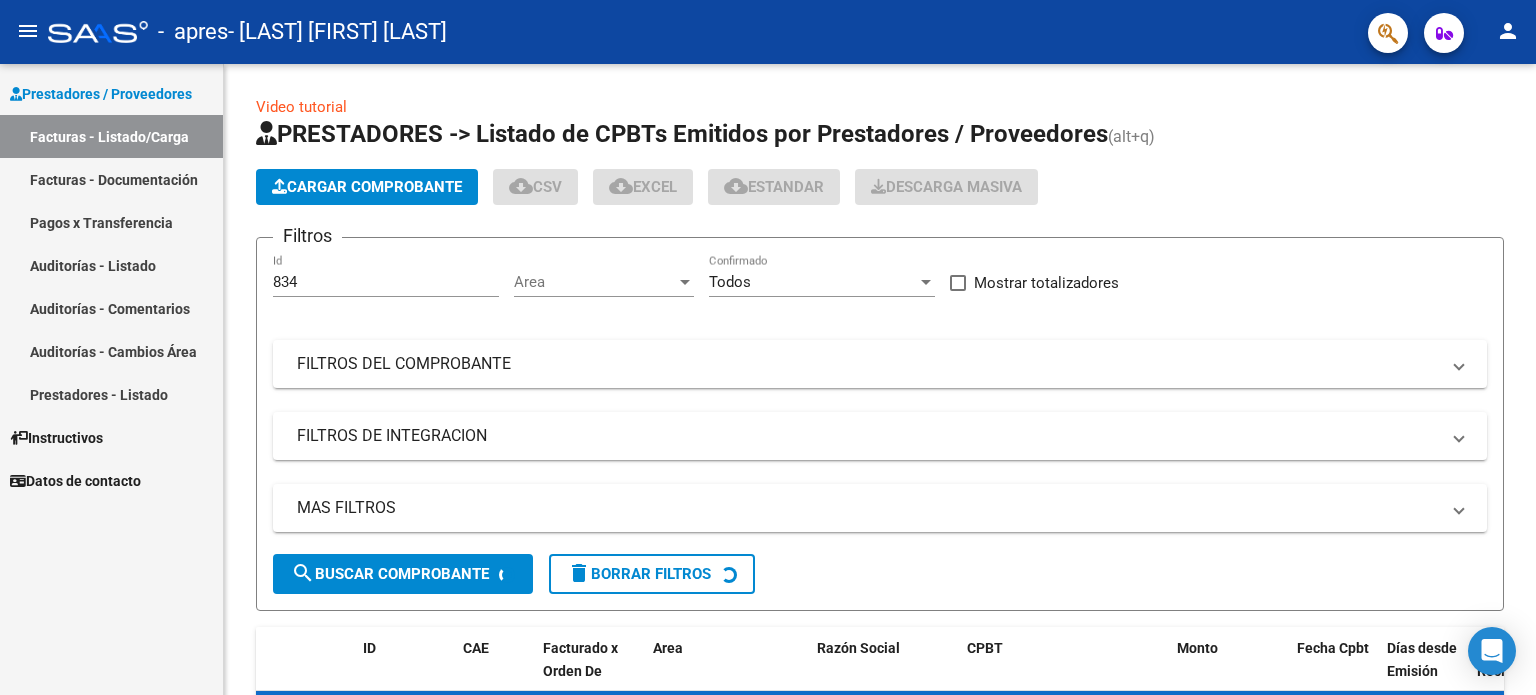 scroll, scrollTop: 0, scrollLeft: 0, axis: both 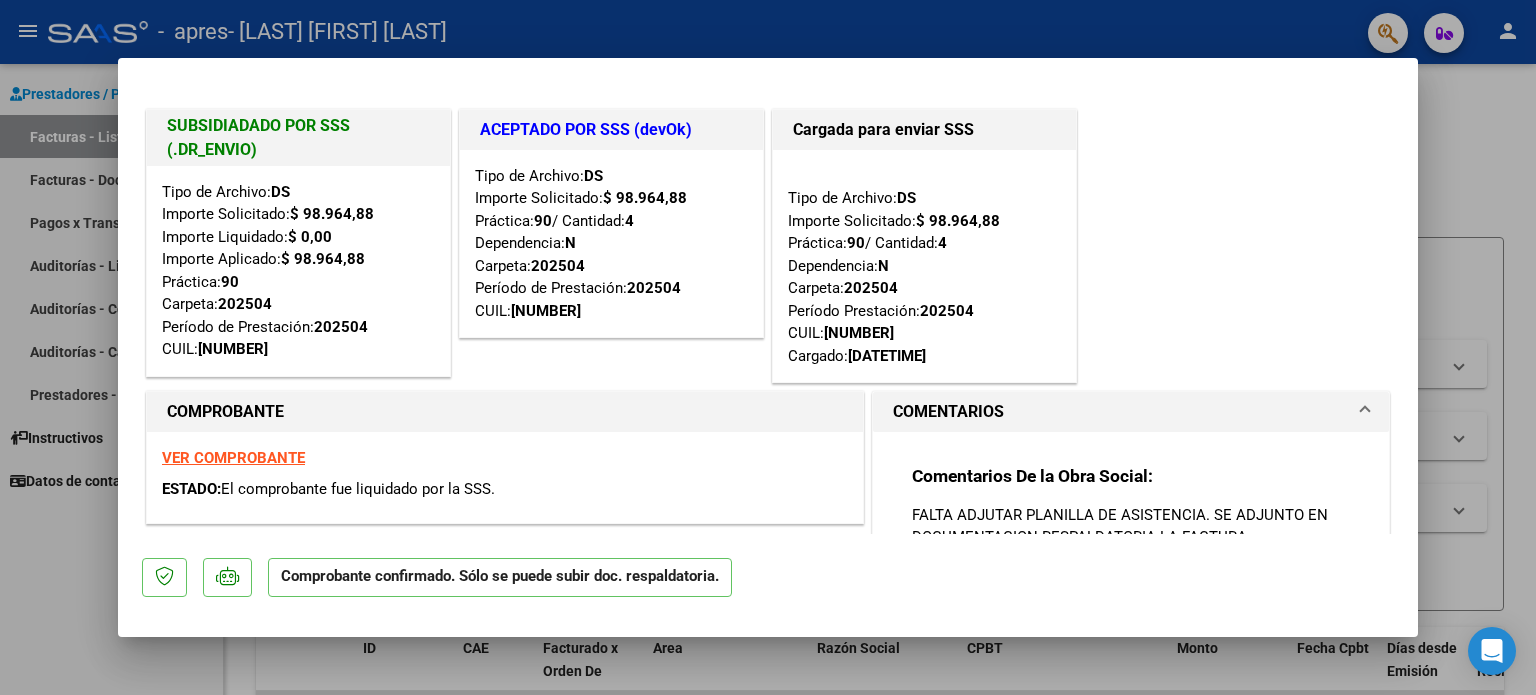 click at bounding box center (768, 347) 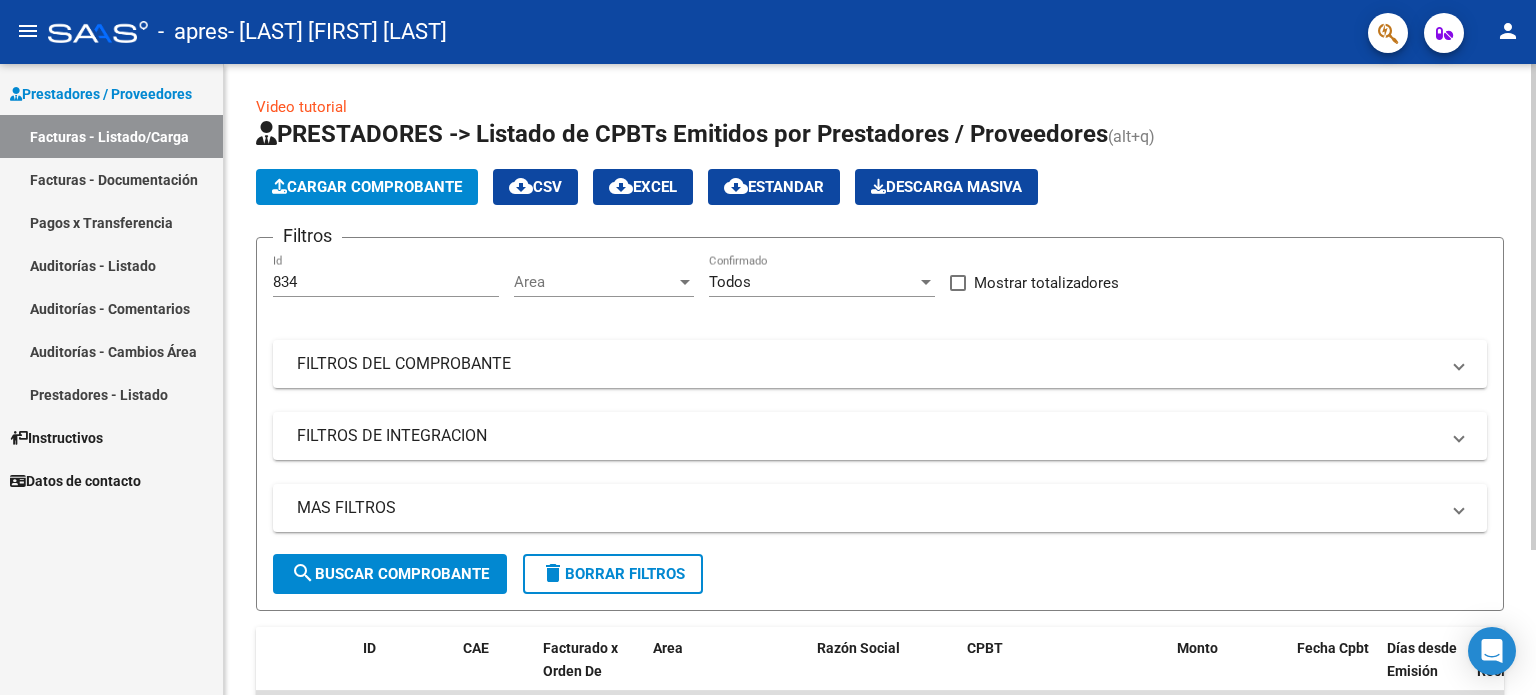 click on "Video tutorial   PRESTADORES -> Listado de CPBTs Emitidos por Prestadores / Proveedores (alt+q)   Cargar Comprobante
cloud_download  CSV  cloud_download  EXCEL  cloud_download  Estandar   Descarga Masiva
Filtros [NUMBER] Id Area Area Todos Confirmado   Mostrar totalizadores   FILTROS DEL COMPROBANTE  Comprobante Tipo Comprobante Tipo Start date – End date Fec. Comprobante Desde / Hasta Días Emisión Desde(cant. días) Días Emisión Hasta(cant. días) CUIT / Razón Social Pto. Venta Nro. Comprobante Código SSS CAE Válido CAE Válido Todos Cargado Módulo Hosp. Todos Tiene facturacion Apócrifa Hospital Refes  FILTROS DE INTEGRACION  Período De Prestación Campos del Archivo de Rendición Devuelto x SSS (dr_envio) Todos Rendido x SSS (dr_envio) Tipo de Registro Tipo de Registro Período Presentación Período Presentación Campos del Legajo Asociado (preaprobación) Afiliado Legajo (cuil/nombre) Todos Solo facturas preaprobadas  MAS FILTROS  Todos Con Doc. Respaldatoria Todos Con Trazabilidad Todos –" 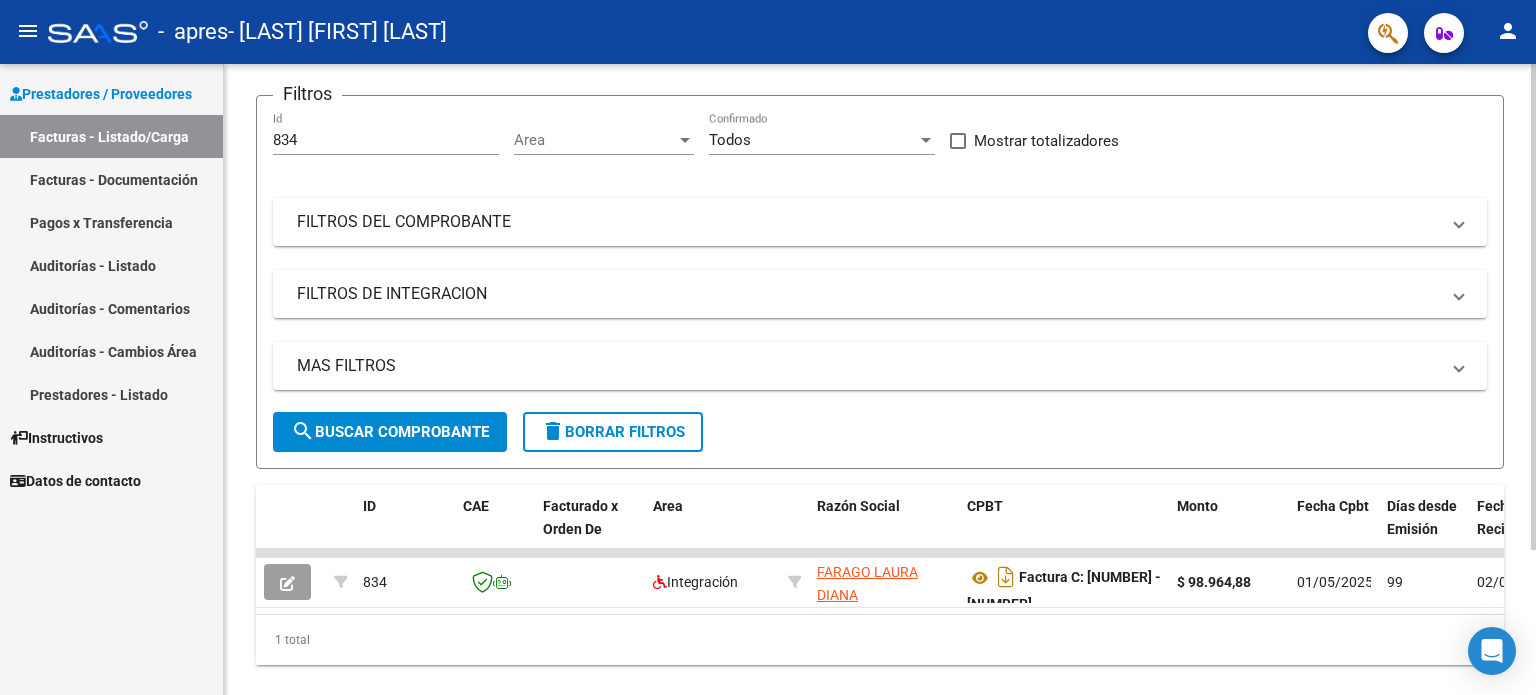 scroll, scrollTop: 188, scrollLeft: 0, axis: vertical 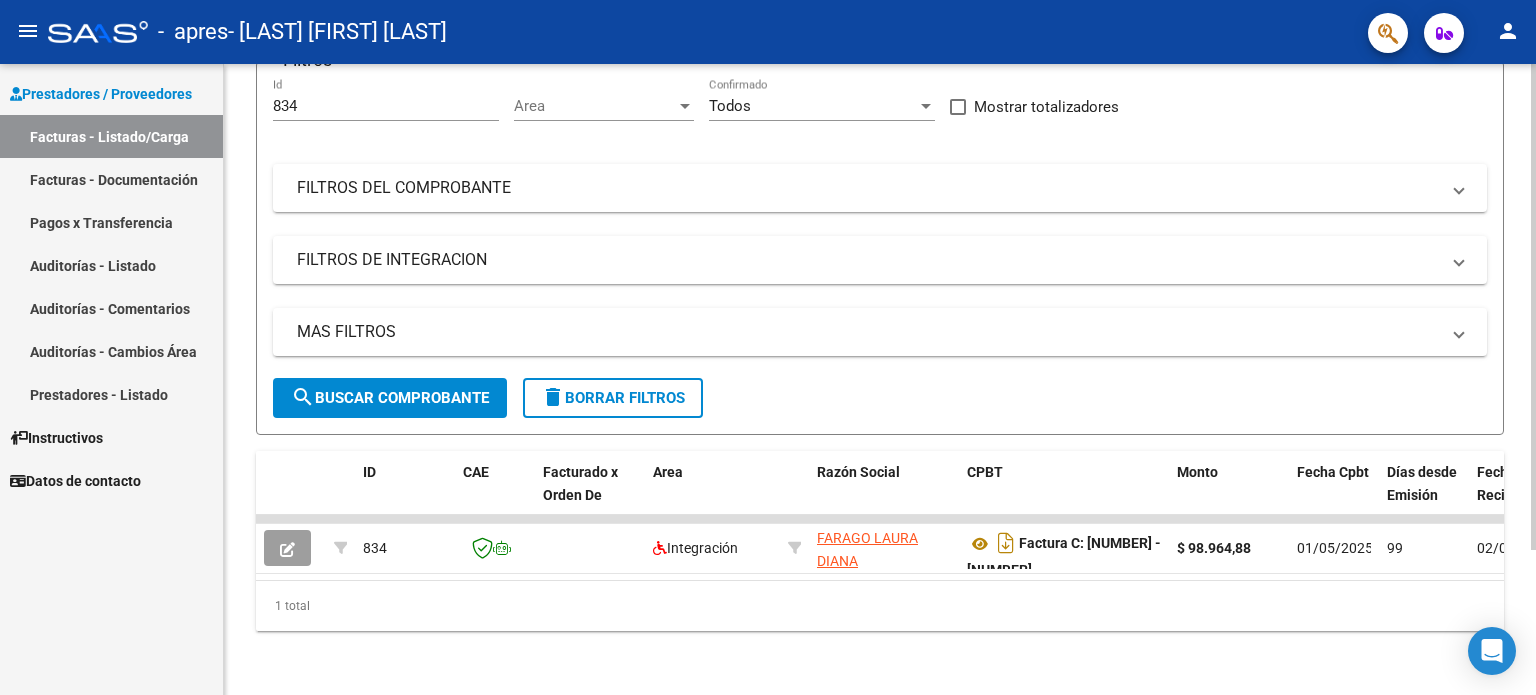click on "menu -   apres   - [FIRST] [LAST] [LAST] person    Prestadores / Proveedores Facturas - Listado/Carga Facturas - Documentación Pagos x Transferencia Auditorías - Listado Auditorías - Comentarios Auditorías - Cambios Área Prestadores - Listado    Instructivos    Datos de contacto  Video tutorial   PRESTADORES -> Listado de CPBTs Emitidos por Prestadores / Proveedores (alt+q)   Cargar Comprobante
cloud_download  CSV  cloud_download  EXCEL  cloud_download  Estandar   Descarga Masiva
Filtros [NUMBER] Id Area Area Todos Confirmado   Mostrar totalizadores   FILTROS DEL COMPROBANTE  Comprobante Tipo Comprobante Tipo Start date – End date Fec. Comprobante Desde / Hasta Días Emisión Desde(cant. días) Días Emisión Hasta(cant. días) CUIT / Razón Social Pto. Venta Nro. Comprobante Código SSS CAE Válido CAE Válido Todos Cargado Módulo Hosp. Todos Tiene facturacion Apócrifa Hospital Refes  FILTROS DE INTEGRACION  Período De Prestación Campos del Archivo de Rendición Devuelto x SSS (dr_envio)" at bounding box center (768, 347) 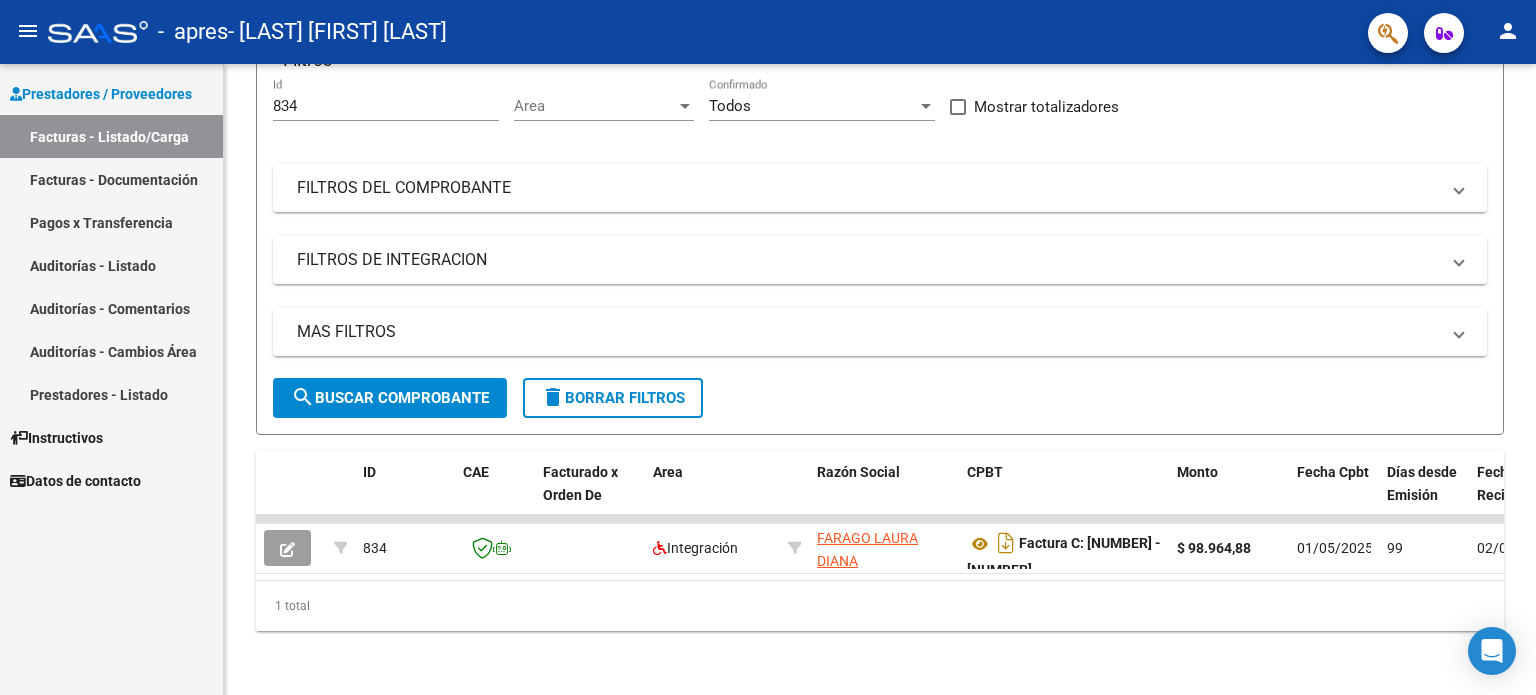 click on "Facturas - Listado/Carga" at bounding box center [111, 136] 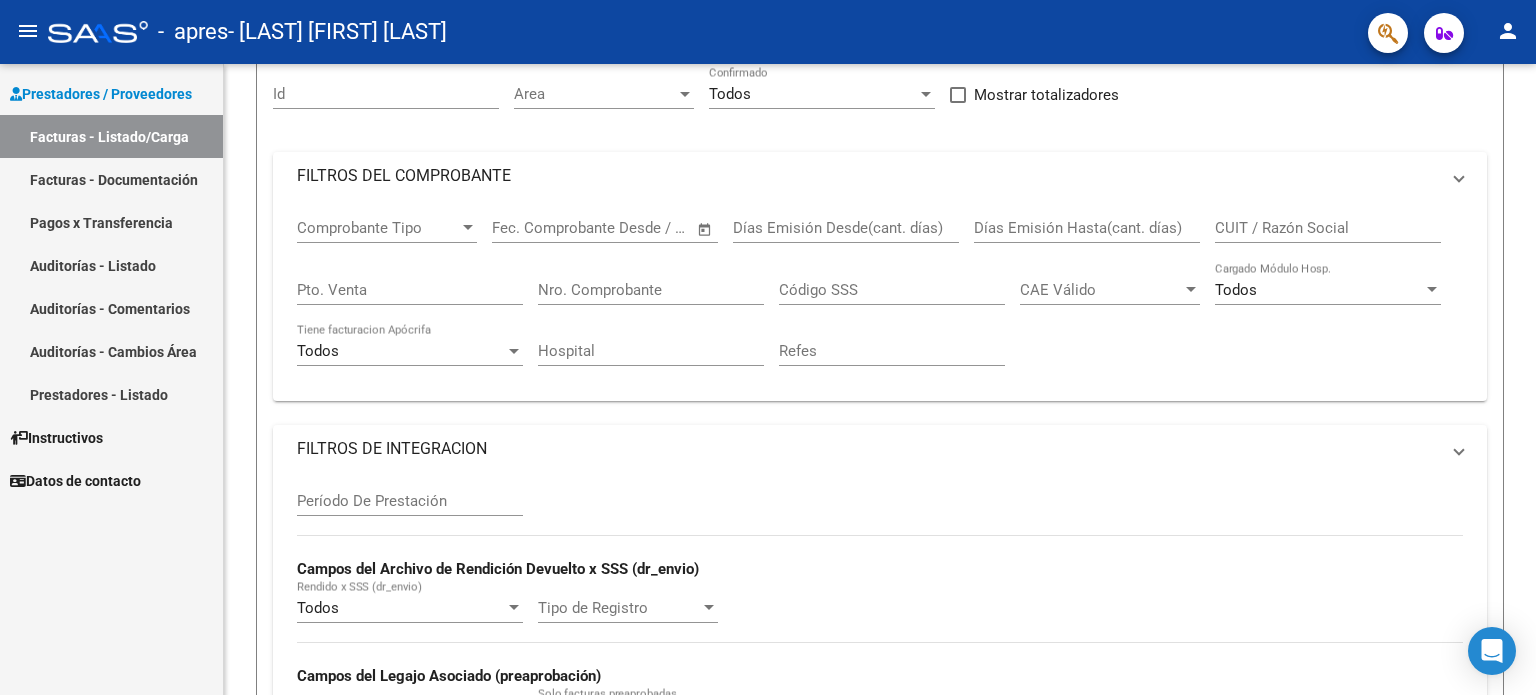 scroll, scrollTop: 0, scrollLeft: 0, axis: both 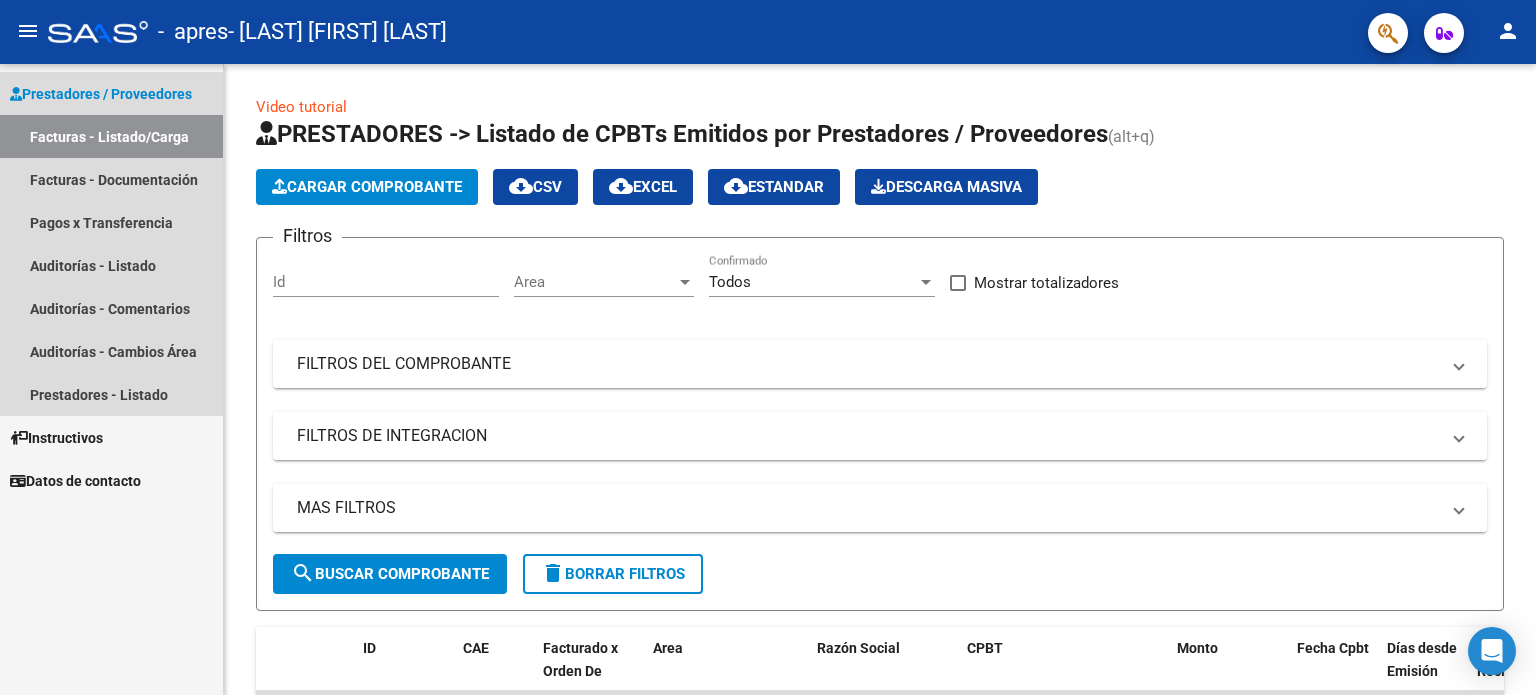 click on "Facturas - Listado/Carga" at bounding box center (111, 136) 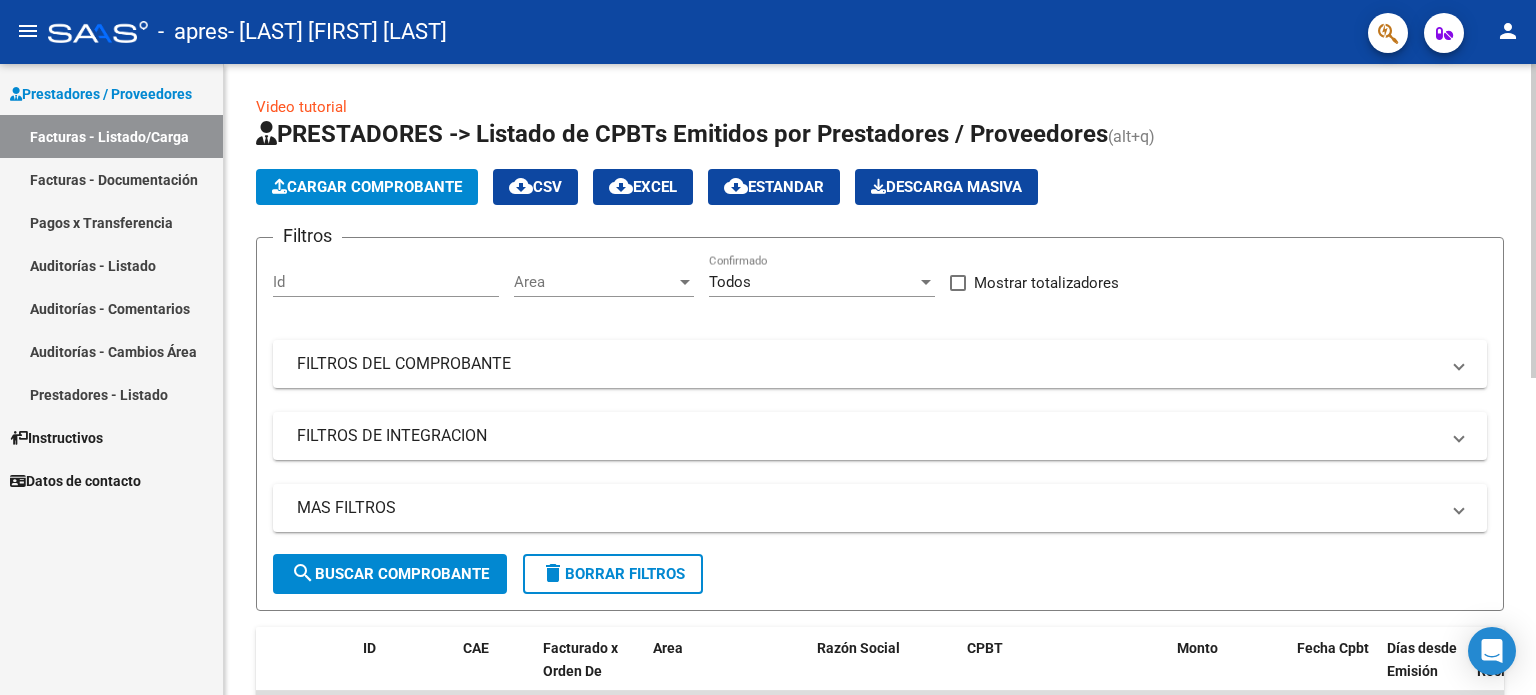 click on "PRESTADORES -> Listado de CPBTs Emitidos por Prestadores / Proveedores (alt+q)" 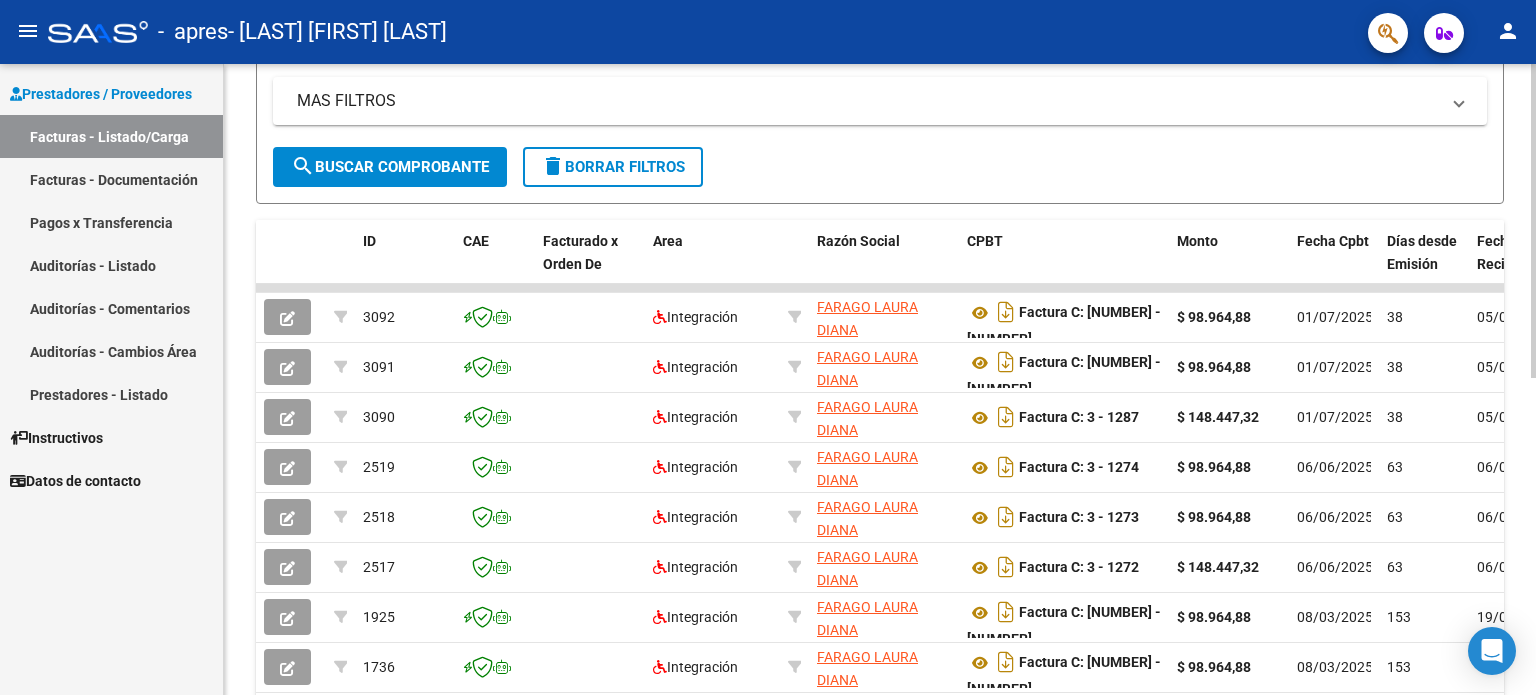 scroll, scrollTop: 424, scrollLeft: 0, axis: vertical 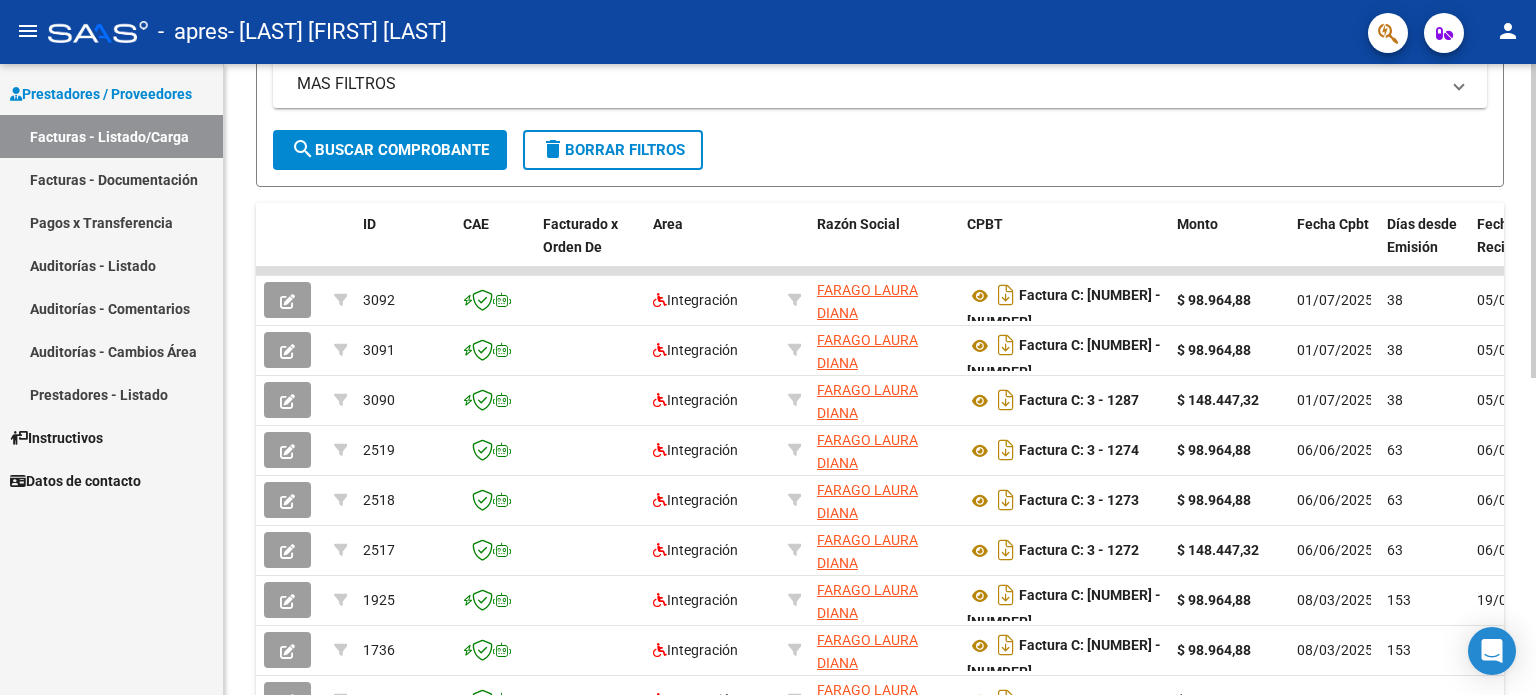 click 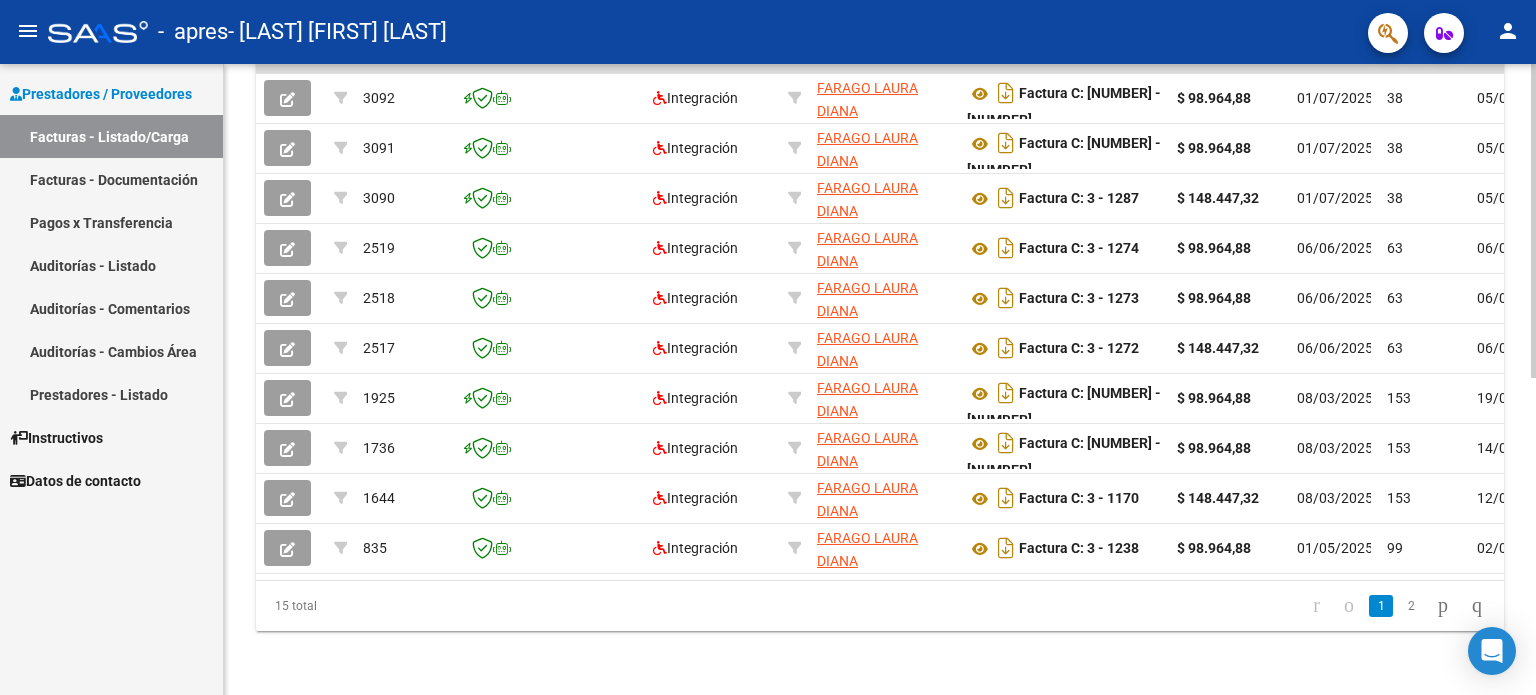click on "menu -   apres   - [FIRST] [LAST] [LAST] person    Prestadores / Proveedores Facturas - Listado/Carga Facturas - Documentación Pagos x Transferencia Auditorías - Listado Auditorías - Comentarios Auditorías - Cambios Área Prestadores - Listado    Instructivos    Datos de contacto  Video tutorial   PRESTADORES -> Listado de CPBTs Emitidos por Prestadores / Proveedores (alt+q)   Cargar Comprobante
cloud_download  CSV  cloud_download  EXCEL  cloud_download  Estandar   Descarga Masiva
Filtros [NUMBER] Id Area Area Todos Confirmado   Mostrar totalizadores   FILTROS DEL COMPROBANTE  Comprobante Tipo Comprobante Tipo Start date – End date Fec. Comprobante Desde / Hasta Días Emisión Desde(cant. días) Días Emisión Hasta(cant. días) CUIT / Razón Social Pto. Venta Nro. Comprobante Código SSS CAE Válido CAE Válido Todos Cargado Módulo Hosp. Todos Tiene facturacion Apócrifa Hospital Refes  FILTROS DE INTEGRACION  Período De Prestación Campos del Archivo de Rendición Devuelto x SSS (dr_envio) –" at bounding box center [768, 347] 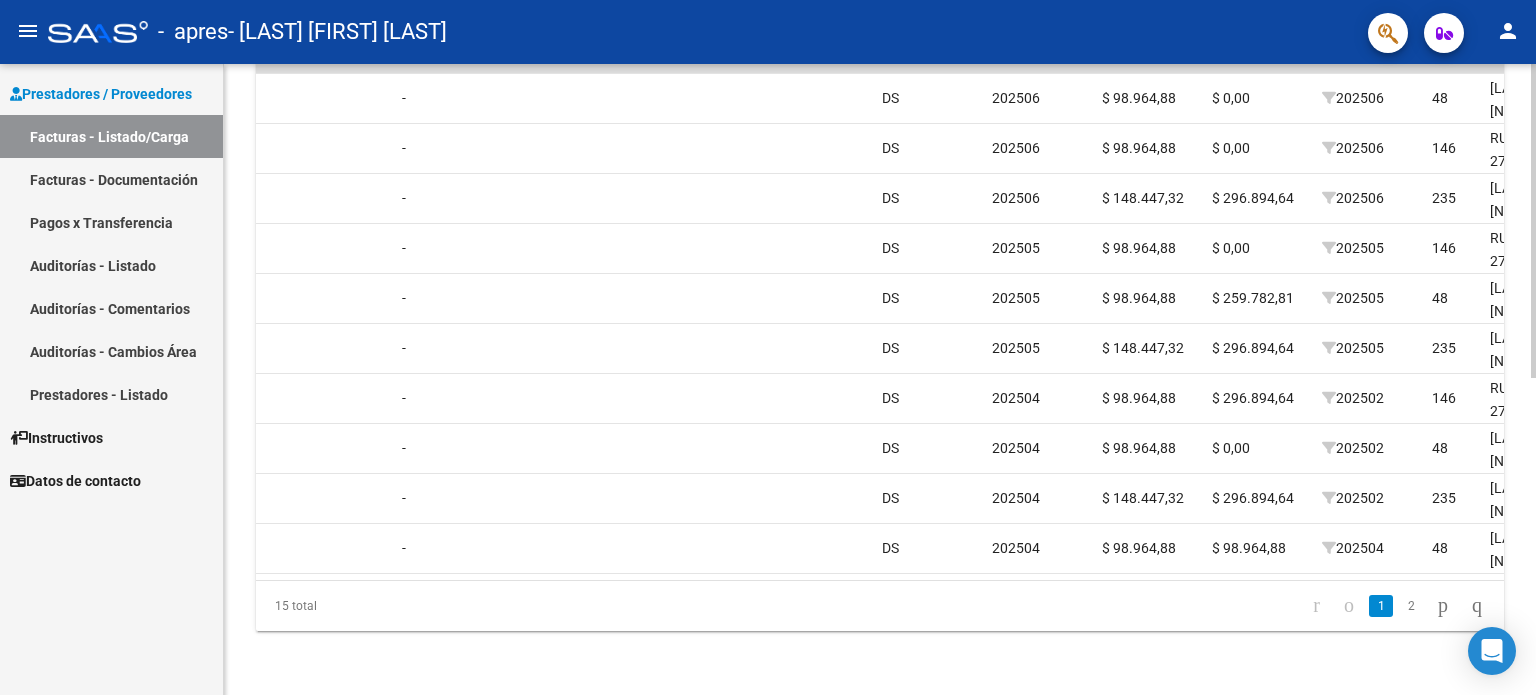 scroll, scrollTop: 0, scrollLeft: 2208, axis: horizontal 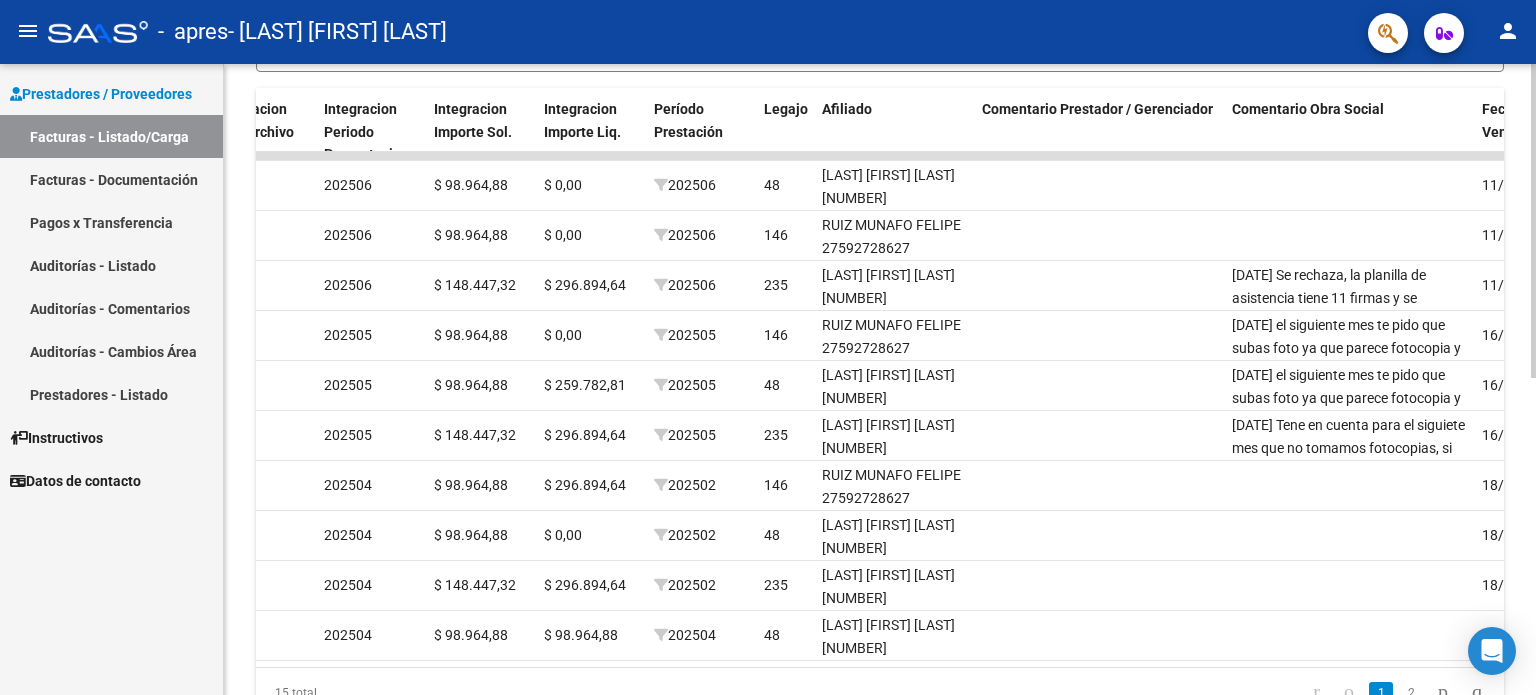 click on "Video tutorial   PRESTADORES -> Listado de CPBTs Emitidos por Prestadores / Proveedores (alt+q)   Cargar Comprobante
cloud_download  CSV  cloud_download  EXCEL  cloud_download  Estandar   Descarga Masiva
Filtros Id Area Area Todos Confirmado   Mostrar totalizadores   FILTROS DEL COMPROBANTE  Comprobante Tipo Comprobante Tipo Start date – End date Fec. Comprobante Desde / Hasta Días Emisión Desde(cant. días) Días Emisión Hasta(cant. días) CUIT / Razón Social Pto. Venta Nro. Comprobante Código SSS CAE Válido CAE Válido Todos Cargado Módulo Hosp. Todos Tiene facturacion Apócrifa Hospital Refes  FILTROS DE INTEGRACION  Período De Prestación Campos del Archivo de Rendición Devuelto x SSS (dr_envio) Todos Rendido x SSS (dr_envio) Tipo de Registro Tipo de Registro Período Presentación Período Presentación Campos del Legajo Asociado (preaprobación) Afiliado Legajo (cuil/nombre) Todos Solo facturas preaprobadas  MAS FILTROS  Todos Con Doc. Respaldatoria Todos Con Trazabilidad Todos – –" 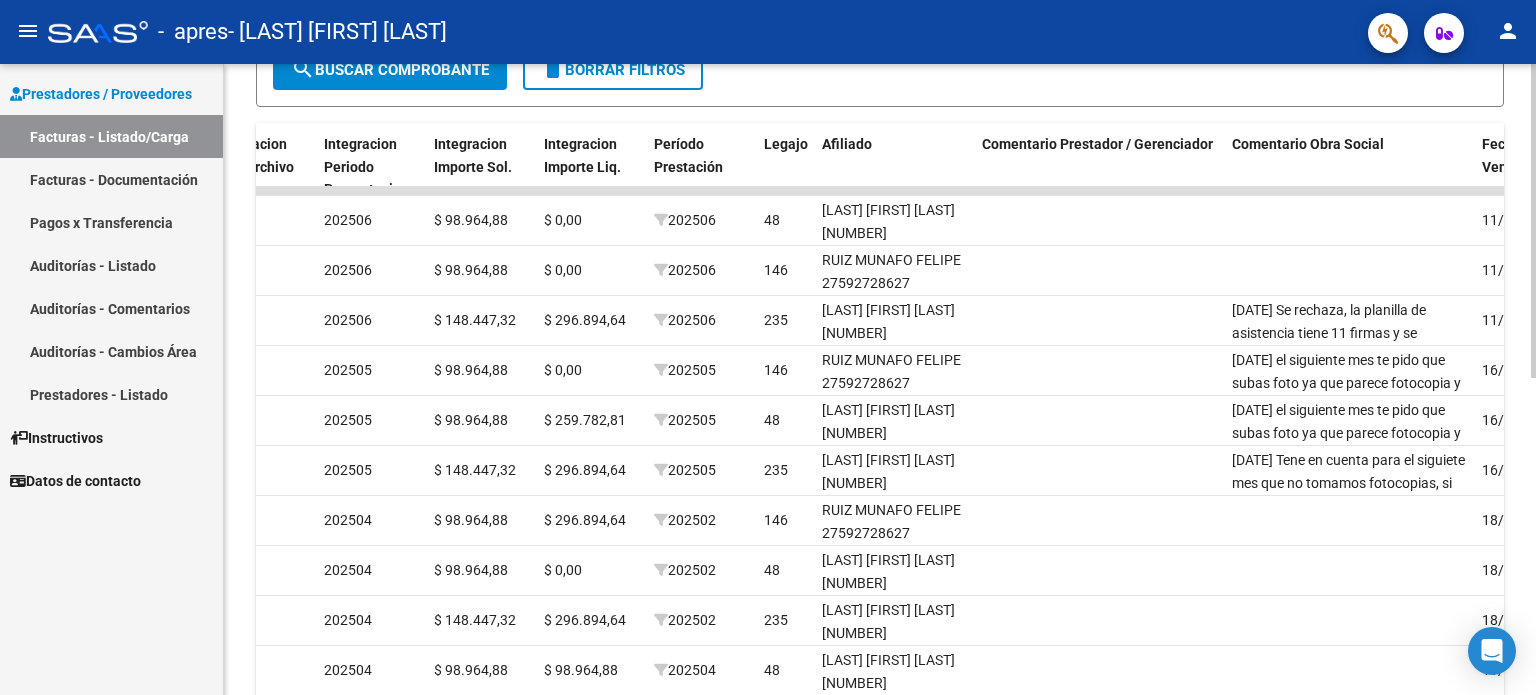 scroll, scrollTop: 508, scrollLeft: 0, axis: vertical 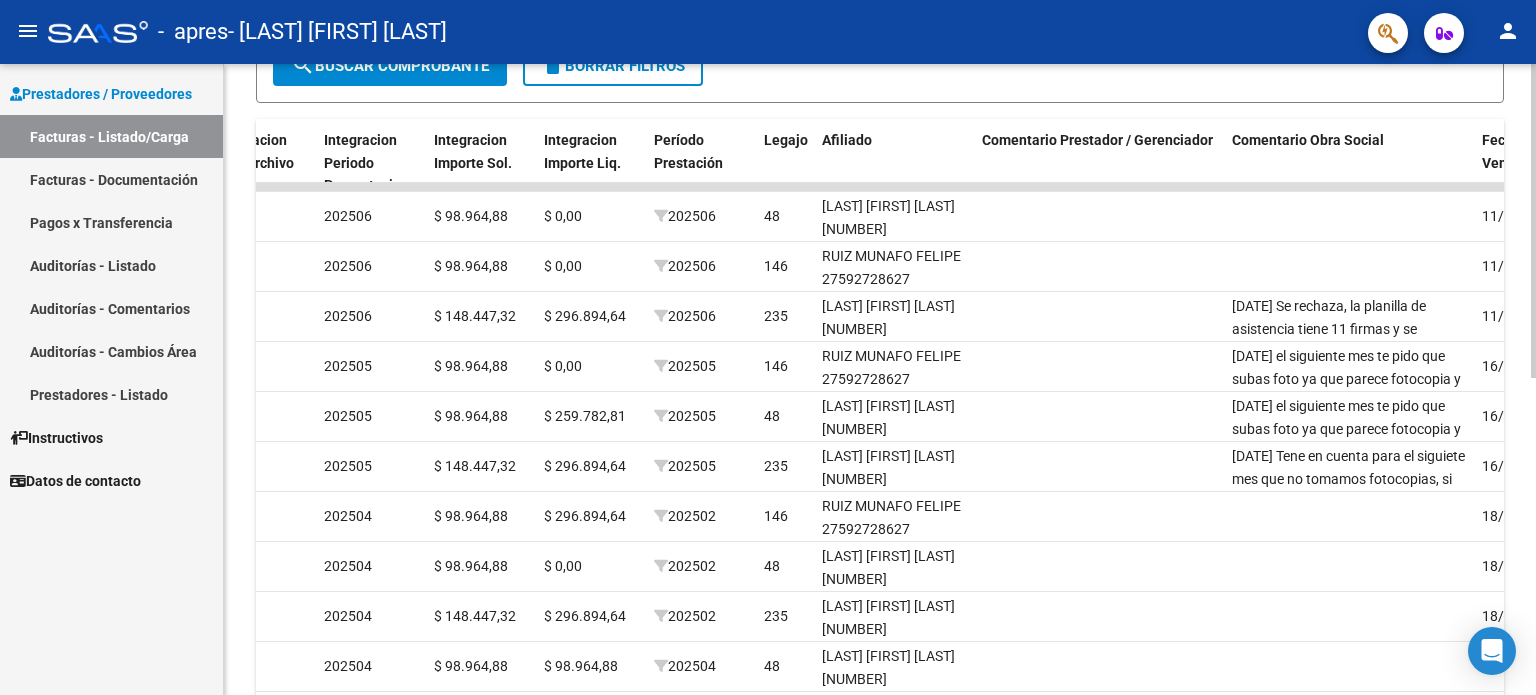 click 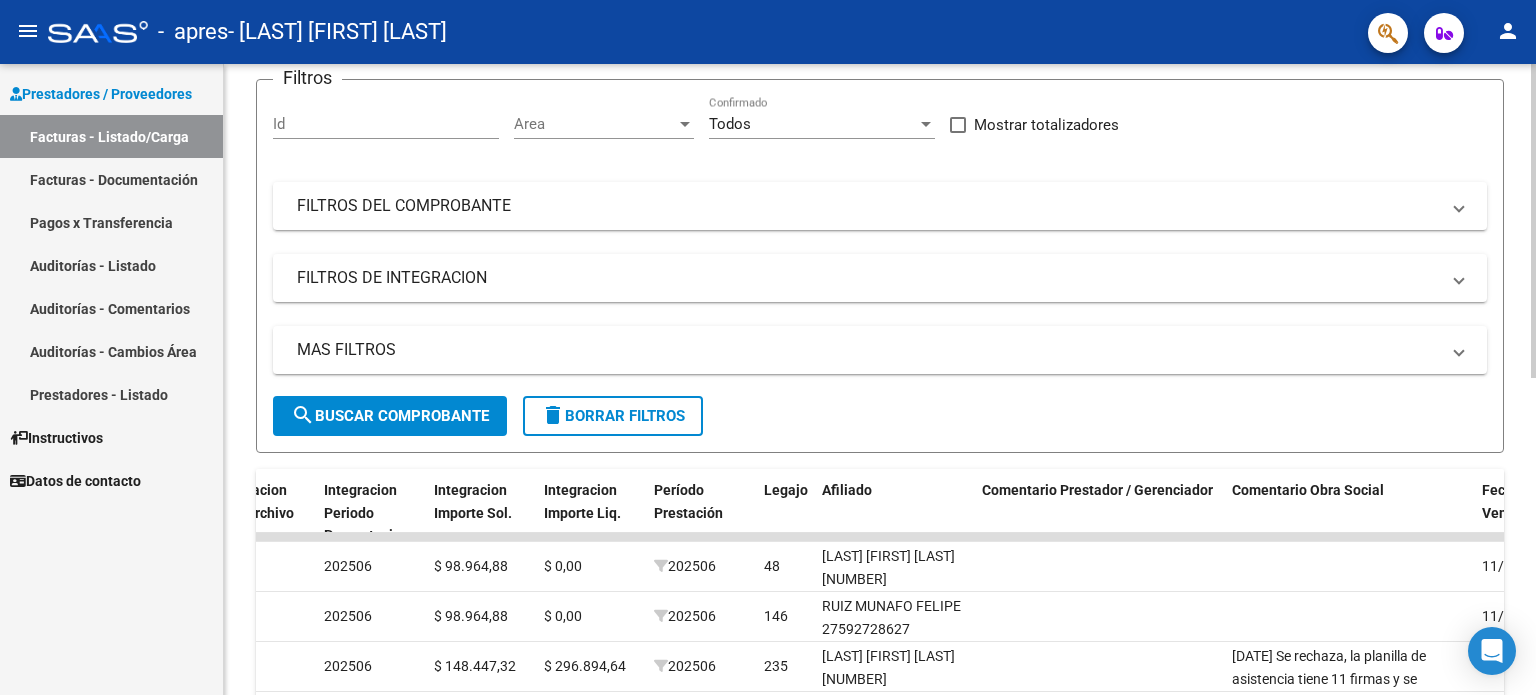 scroll, scrollTop: 95, scrollLeft: 0, axis: vertical 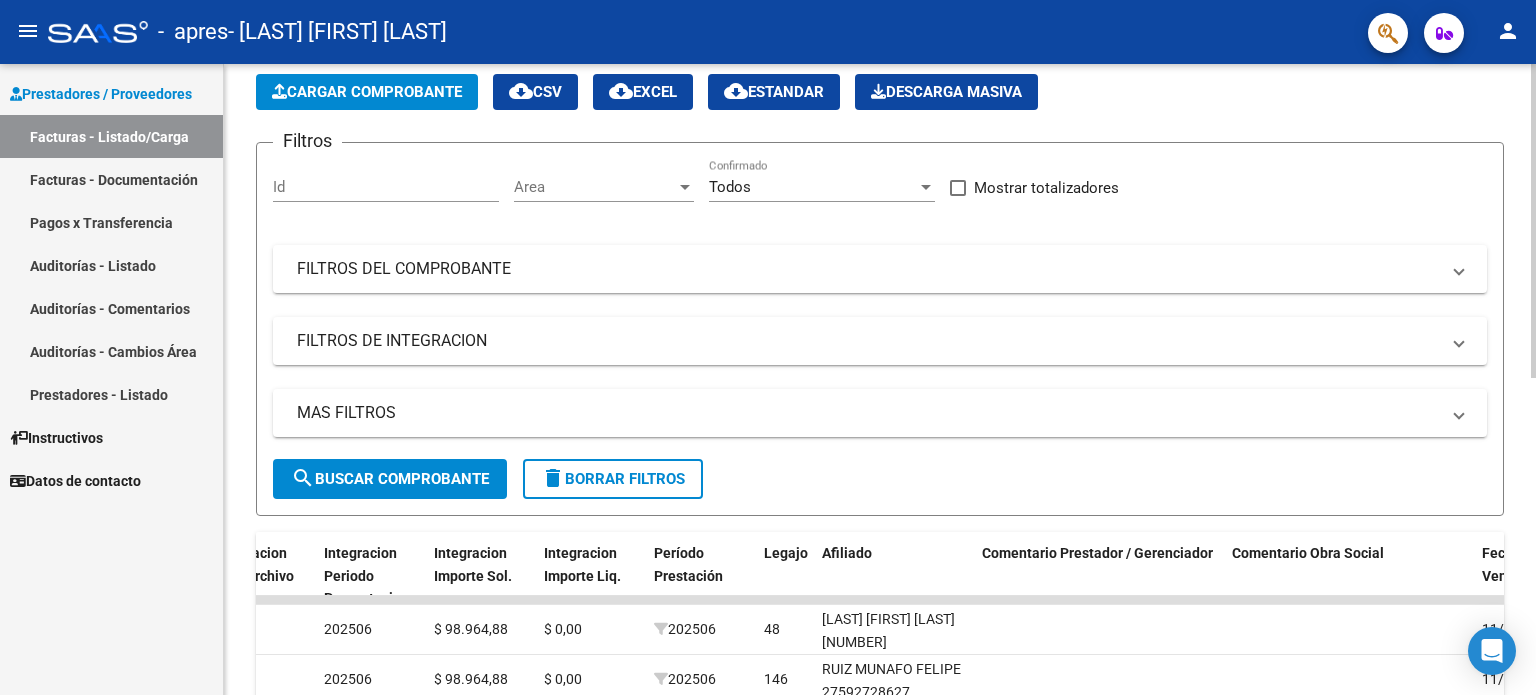 click on "Video tutorial   PRESTADORES -> Listado de CPBTs Emitidos por Prestadores / Proveedores (alt+q)   Cargar Comprobante
cloud_download  CSV  cloud_download  EXCEL  cloud_download  Estandar   Descarga Masiva
Filtros Id Area Area Todos Confirmado   Mostrar totalizadores   FILTROS DEL COMPROBANTE  Comprobante Tipo Comprobante Tipo Start date – End date Fec. Comprobante Desde / Hasta Días Emisión Desde(cant. días) Días Emisión Hasta(cant. días) CUIT / Razón Social Pto. Venta Nro. Comprobante Código SSS CAE Válido CAE Válido Todos Cargado Módulo Hosp. Todos Tiene facturacion Apócrifa Hospital Refes  FILTROS DE INTEGRACION  Período De Prestación Campos del Archivo de Rendición Devuelto x SSS (dr_envio) Todos Rendido x SSS (dr_envio) Tipo de Registro Tipo de Registro Período Presentación Período Presentación Campos del Legajo Asociado (preaprobación) Afiliado Legajo (cuil/nombre) Todos Solo facturas preaprobadas  MAS FILTROS  Todos Con Doc. Respaldatoria Todos Con Trazabilidad Todos – –" 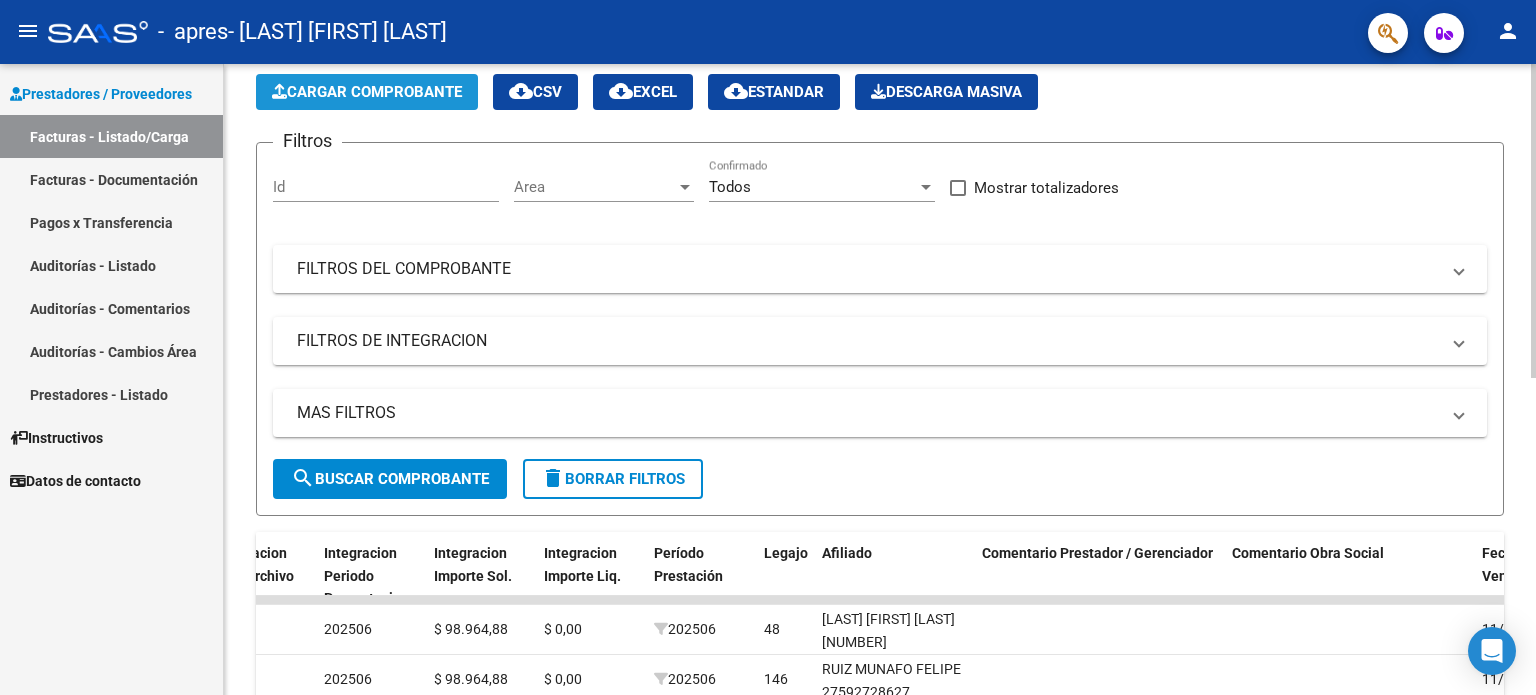 click on "Cargar Comprobante" 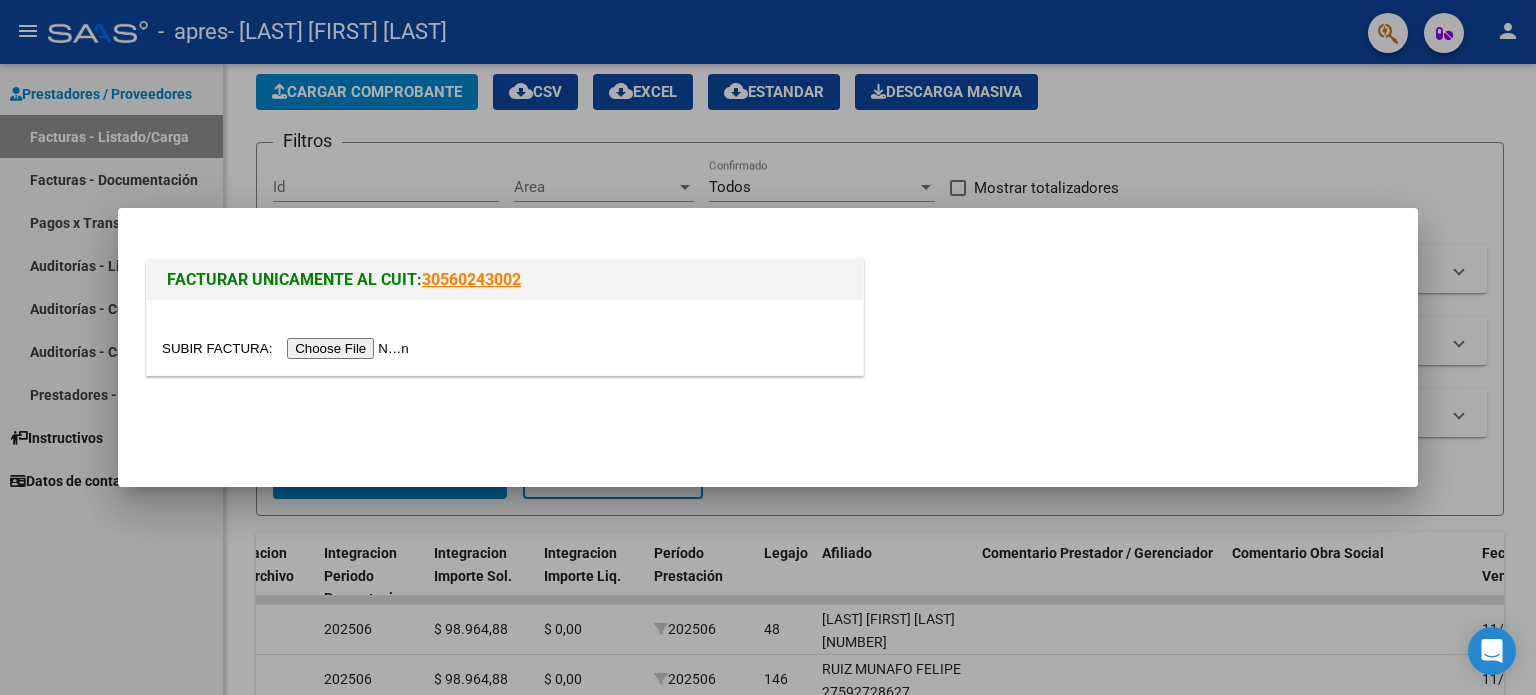 click at bounding box center (288, 348) 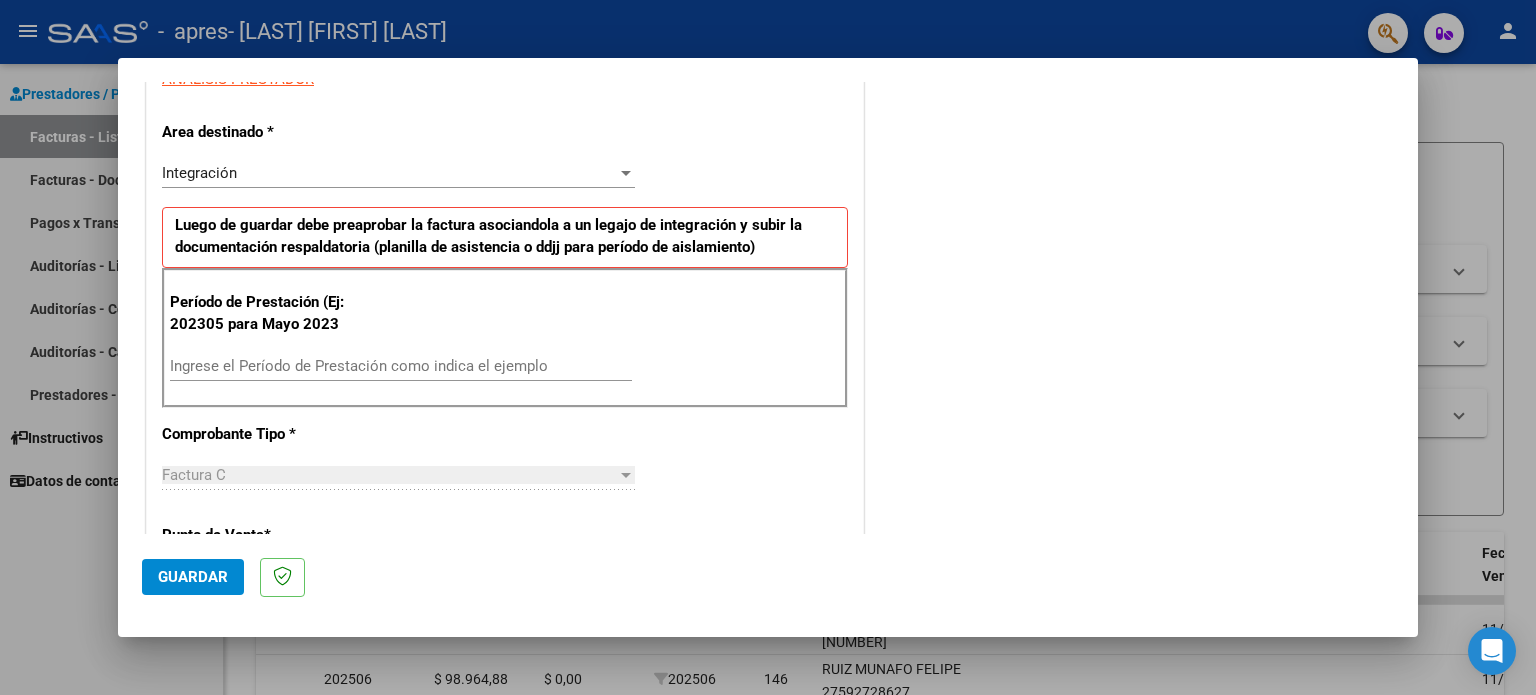 scroll, scrollTop: 400, scrollLeft: 0, axis: vertical 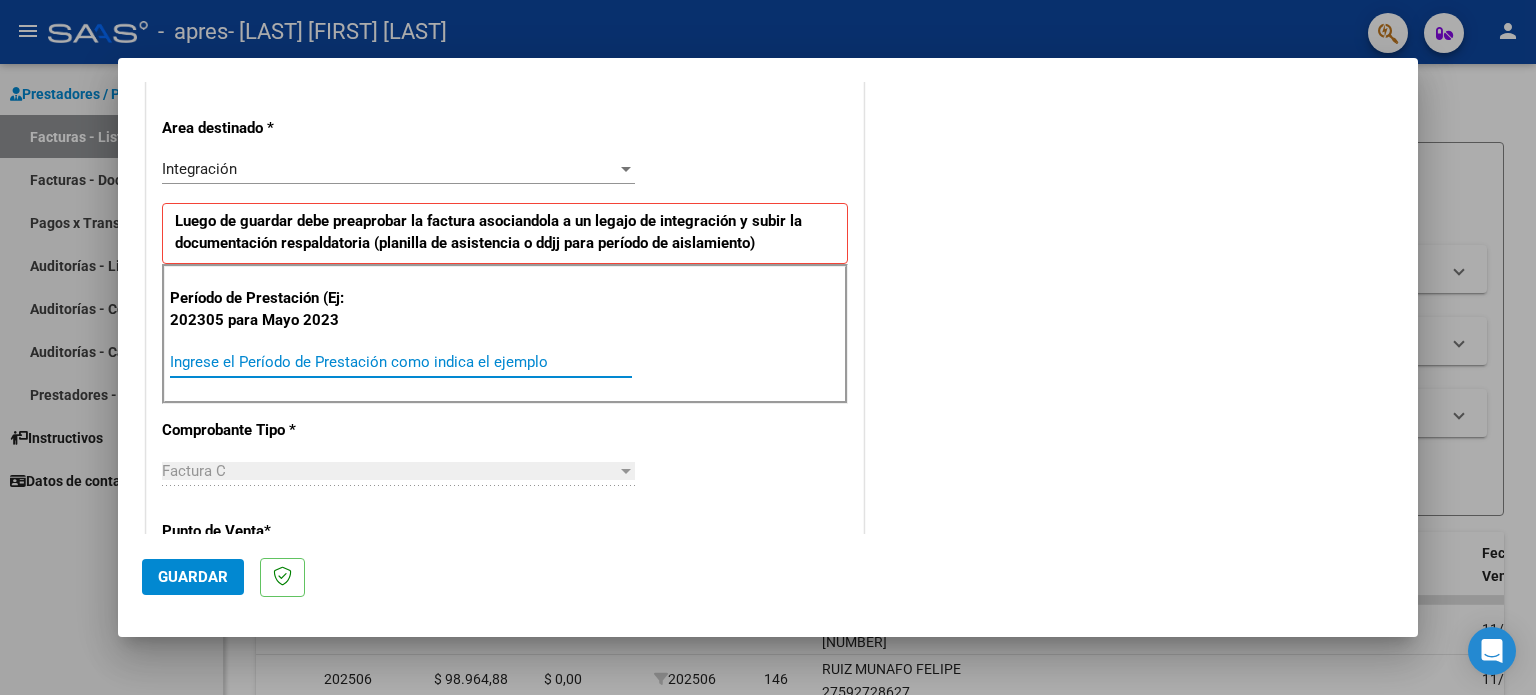 click on "Ingrese el Período de Prestación como indica el ejemplo" at bounding box center (401, 362) 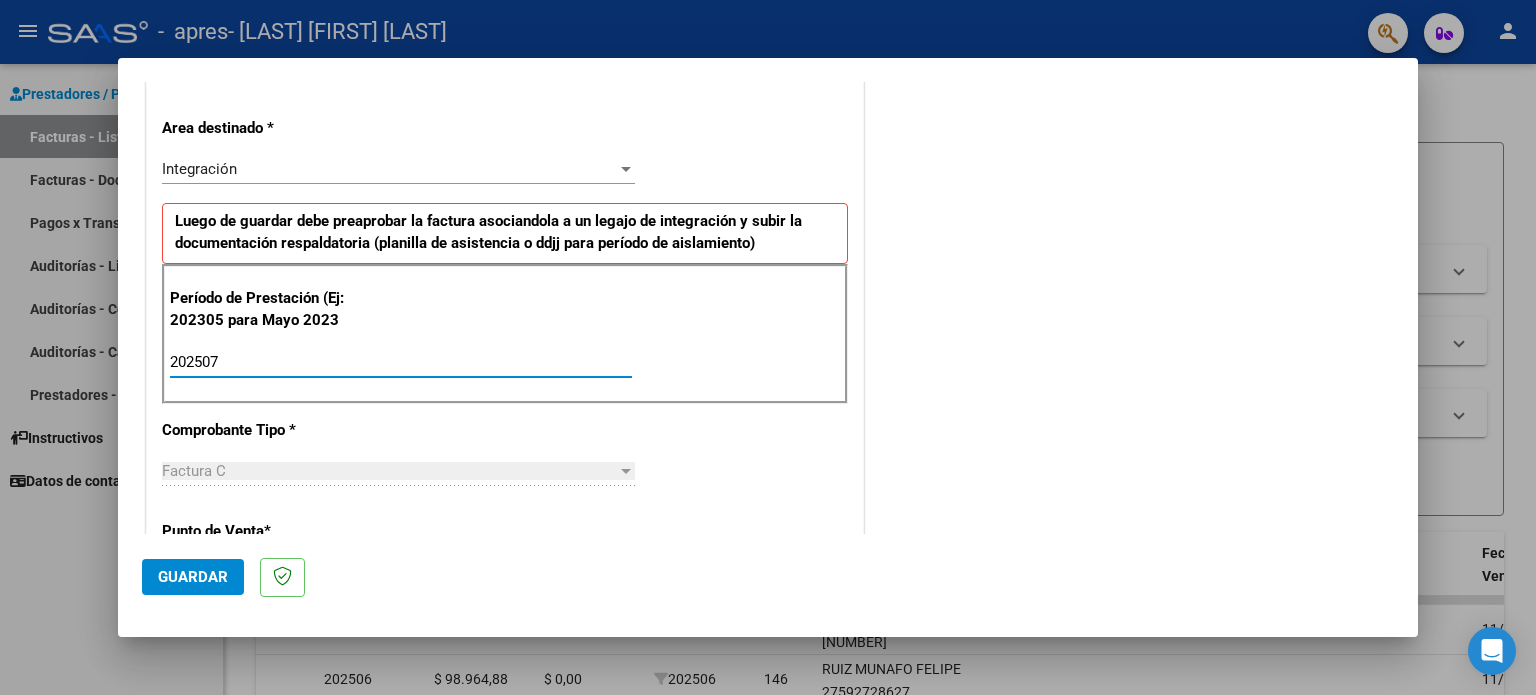 type on "202507" 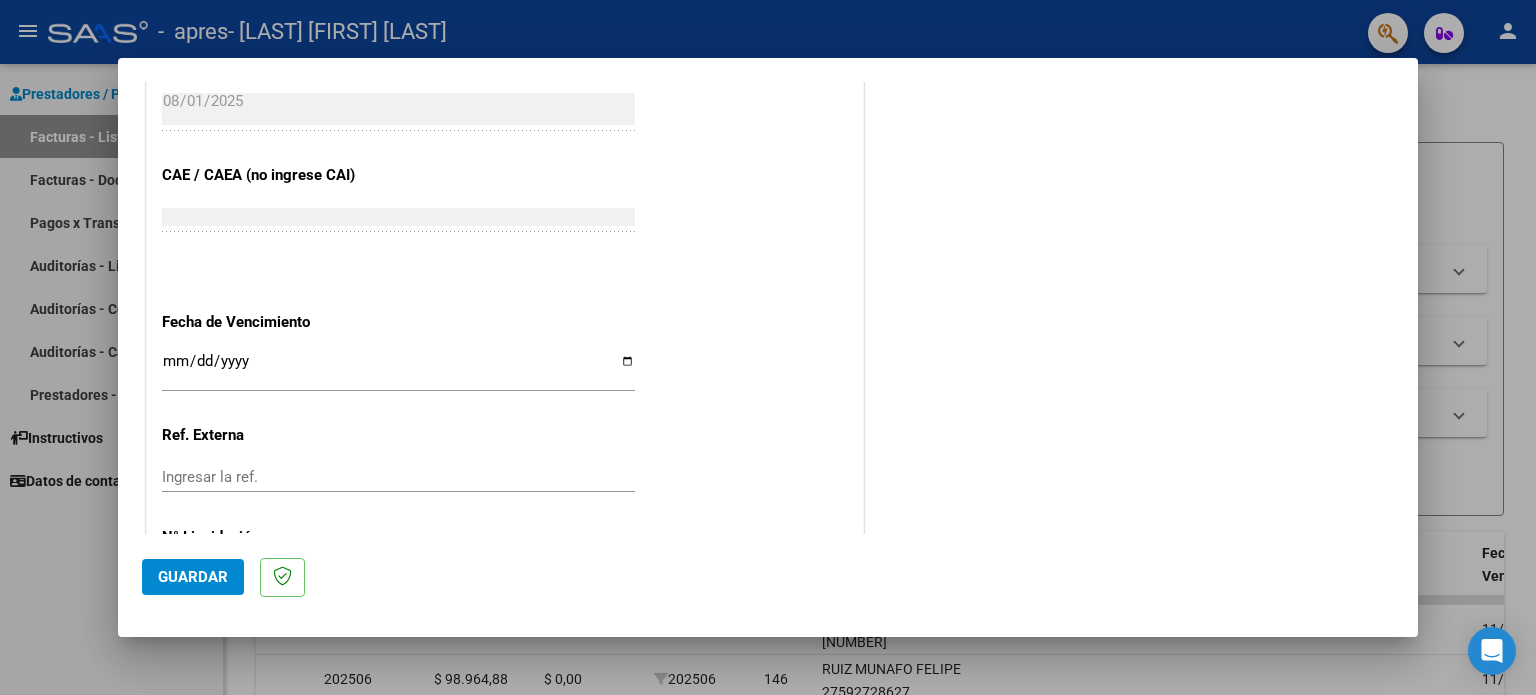 scroll, scrollTop: 1268, scrollLeft: 0, axis: vertical 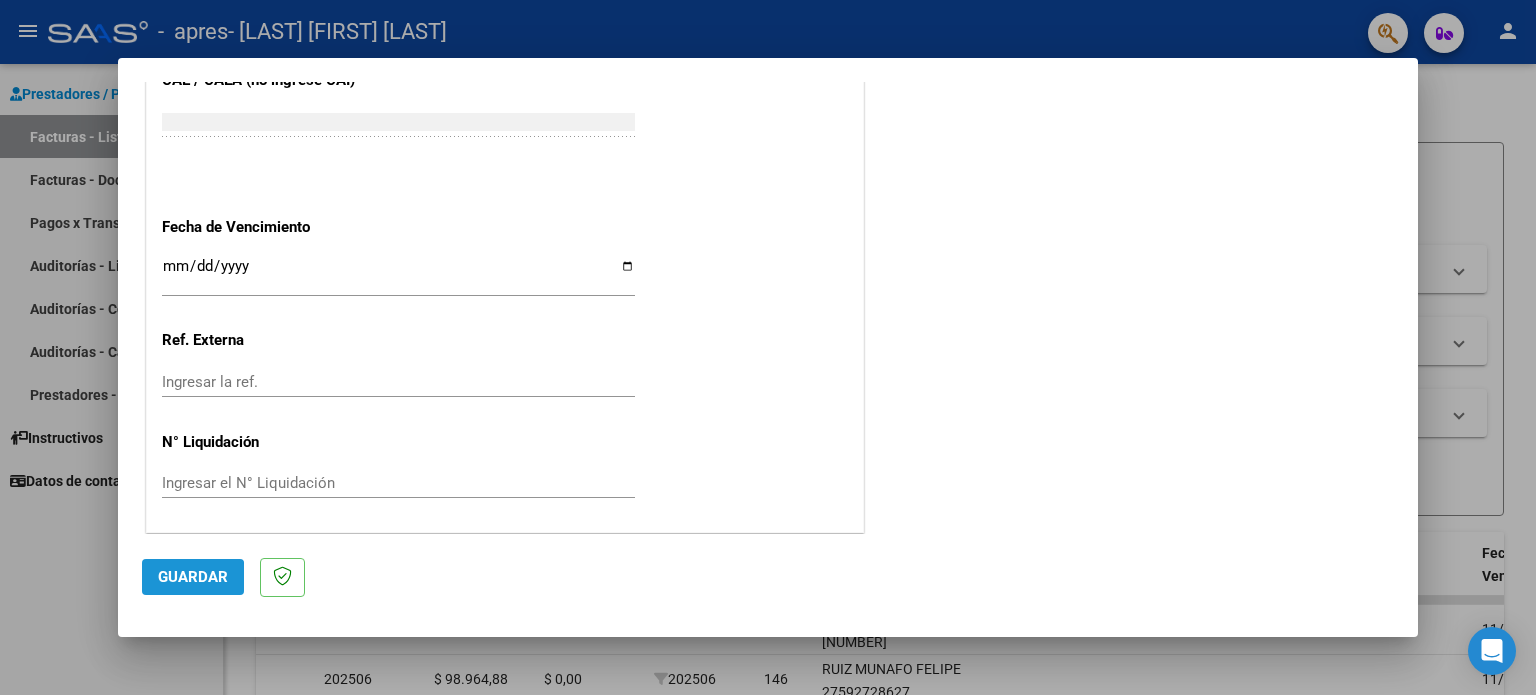 click on "Guardar" 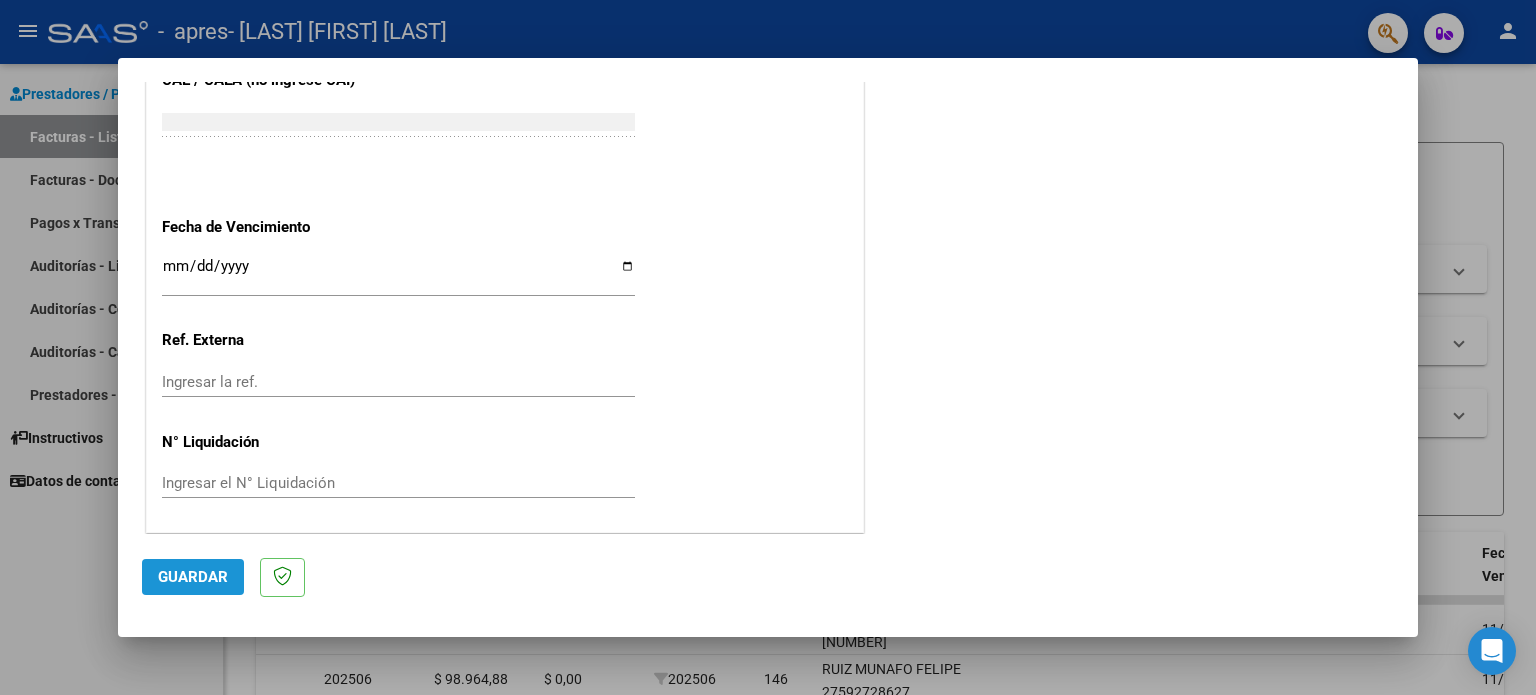 click on "Guardar" 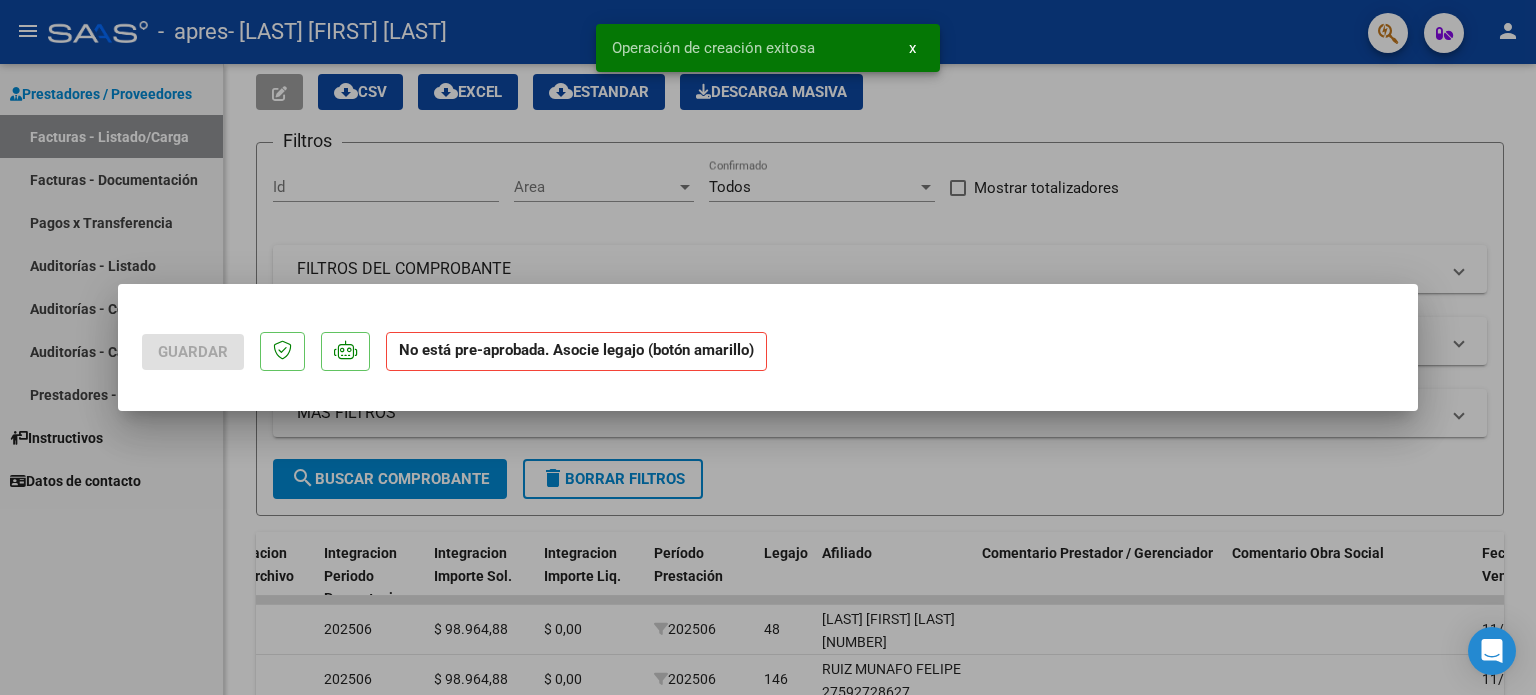 scroll, scrollTop: 0, scrollLeft: 0, axis: both 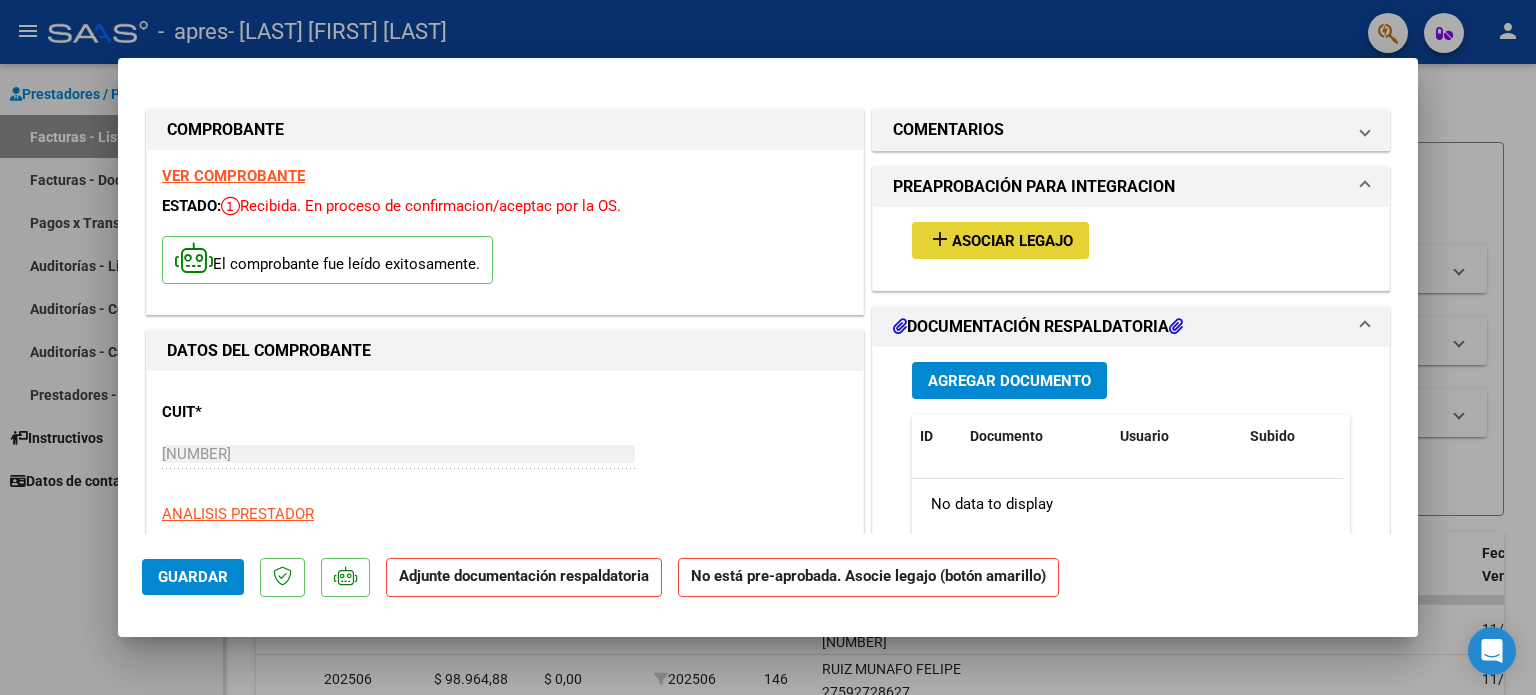click on "add" at bounding box center (940, 239) 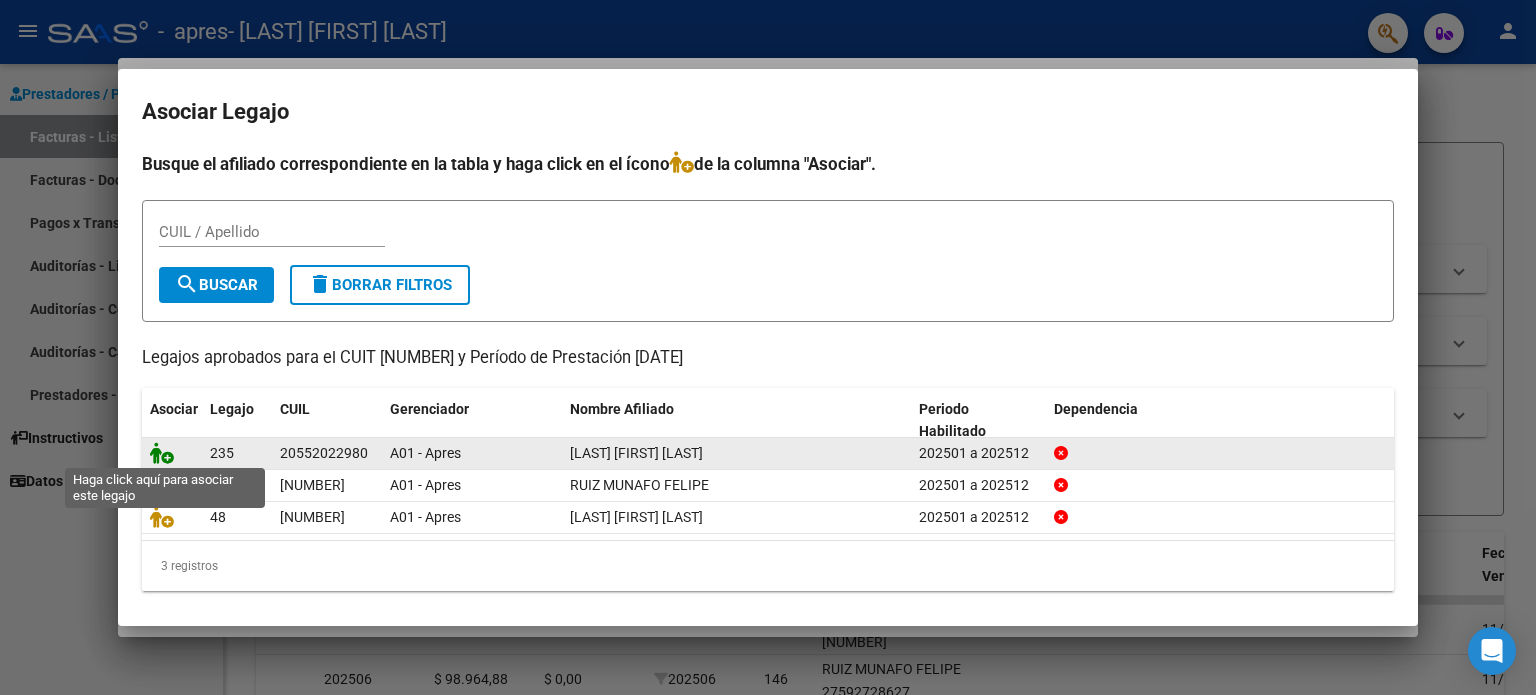 click 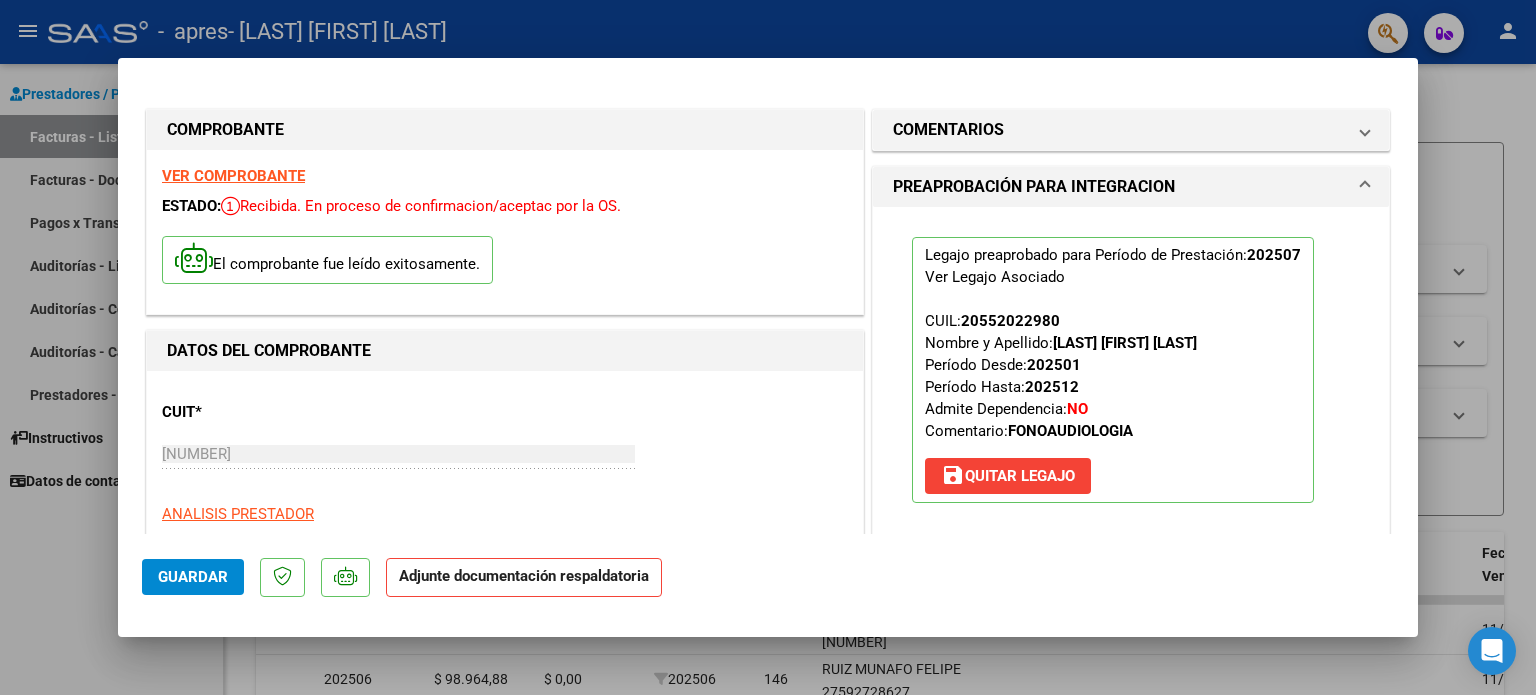 click at bounding box center [768, 347] 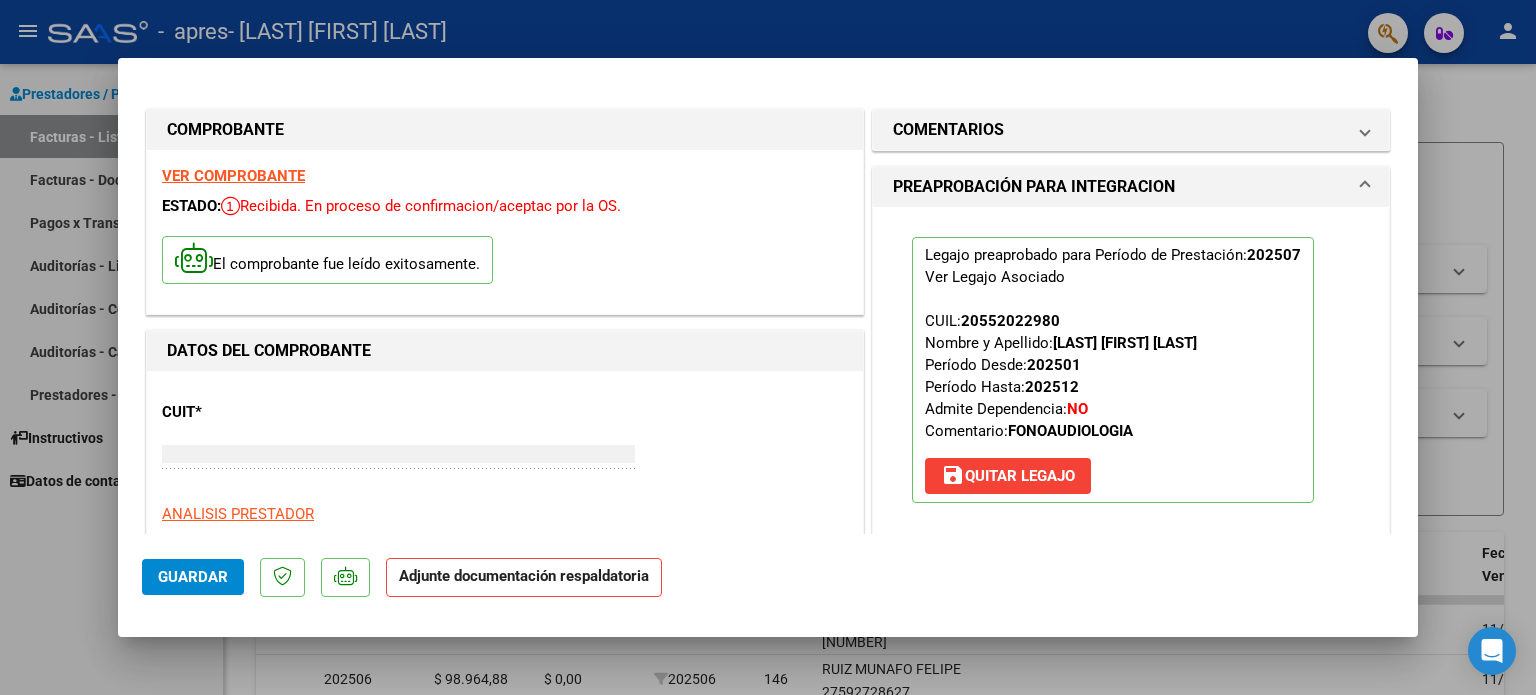 click on "Comentario Obra Social" 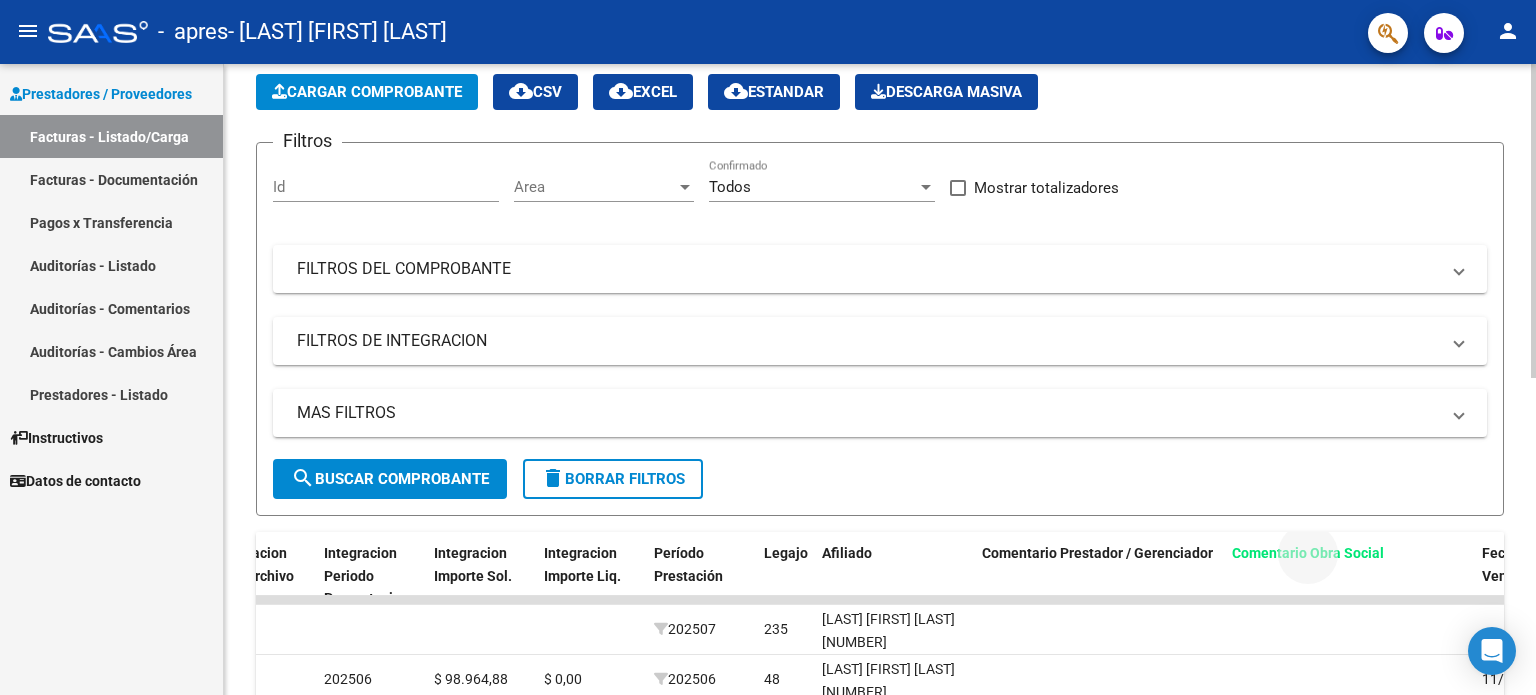 drag, startPoint x: 1419, startPoint y: 531, endPoint x: 1052, endPoint y: 451, distance: 375.61816 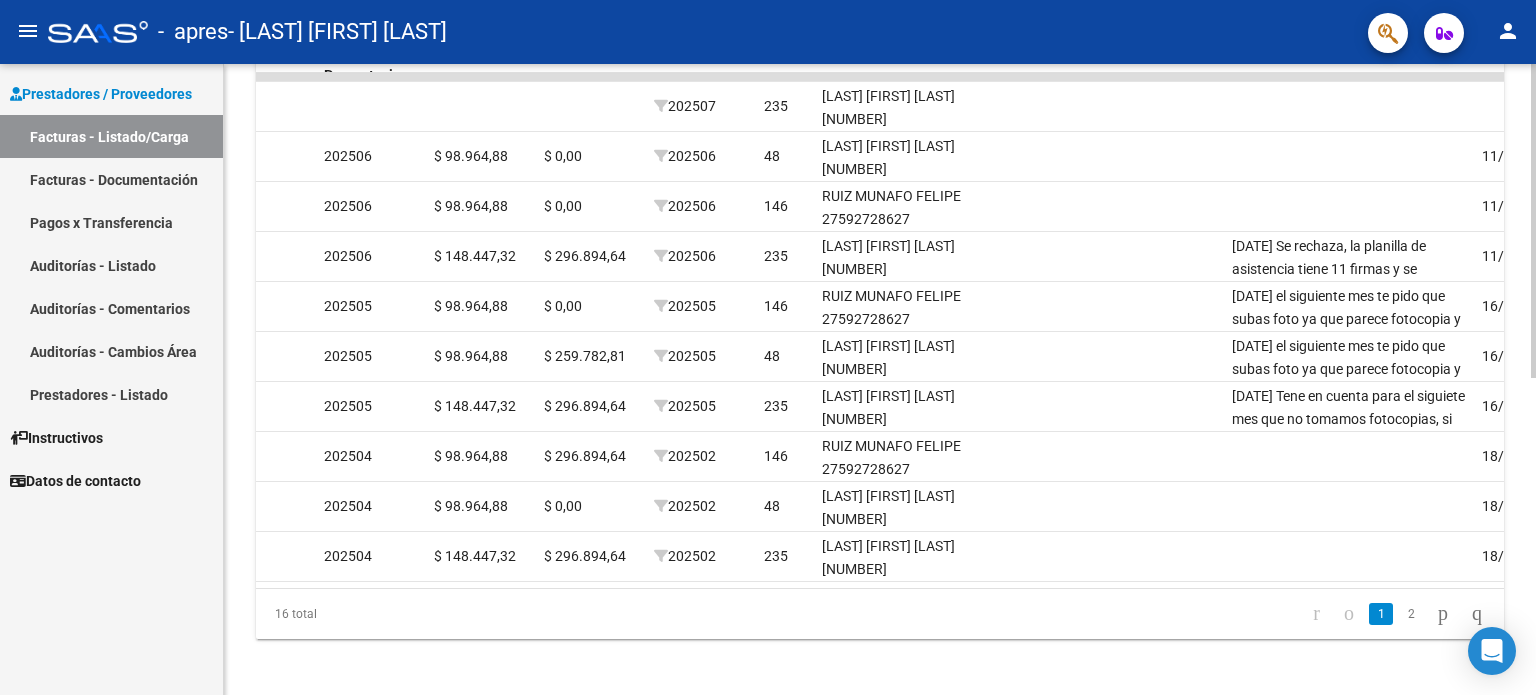 scroll, scrollTop: 638, scrollLeft: 0, axis: vertical 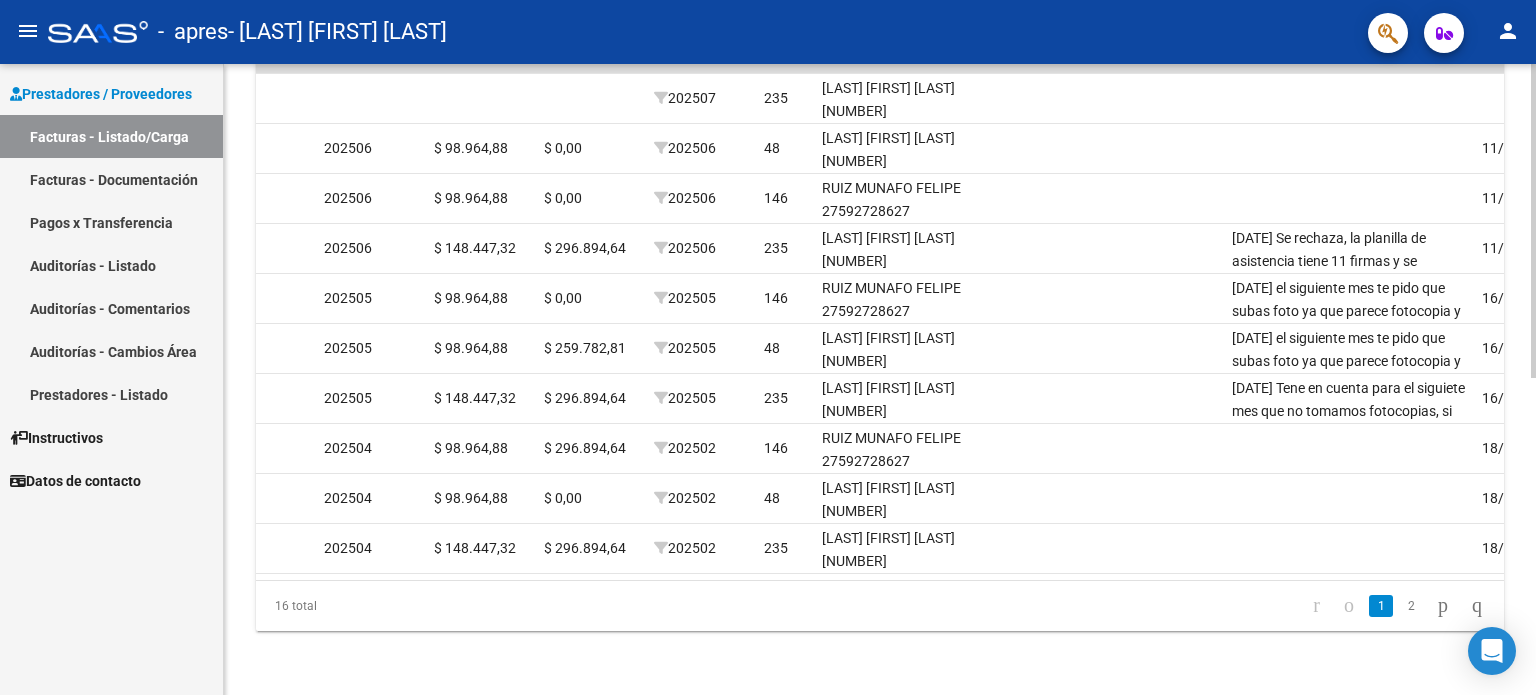 click 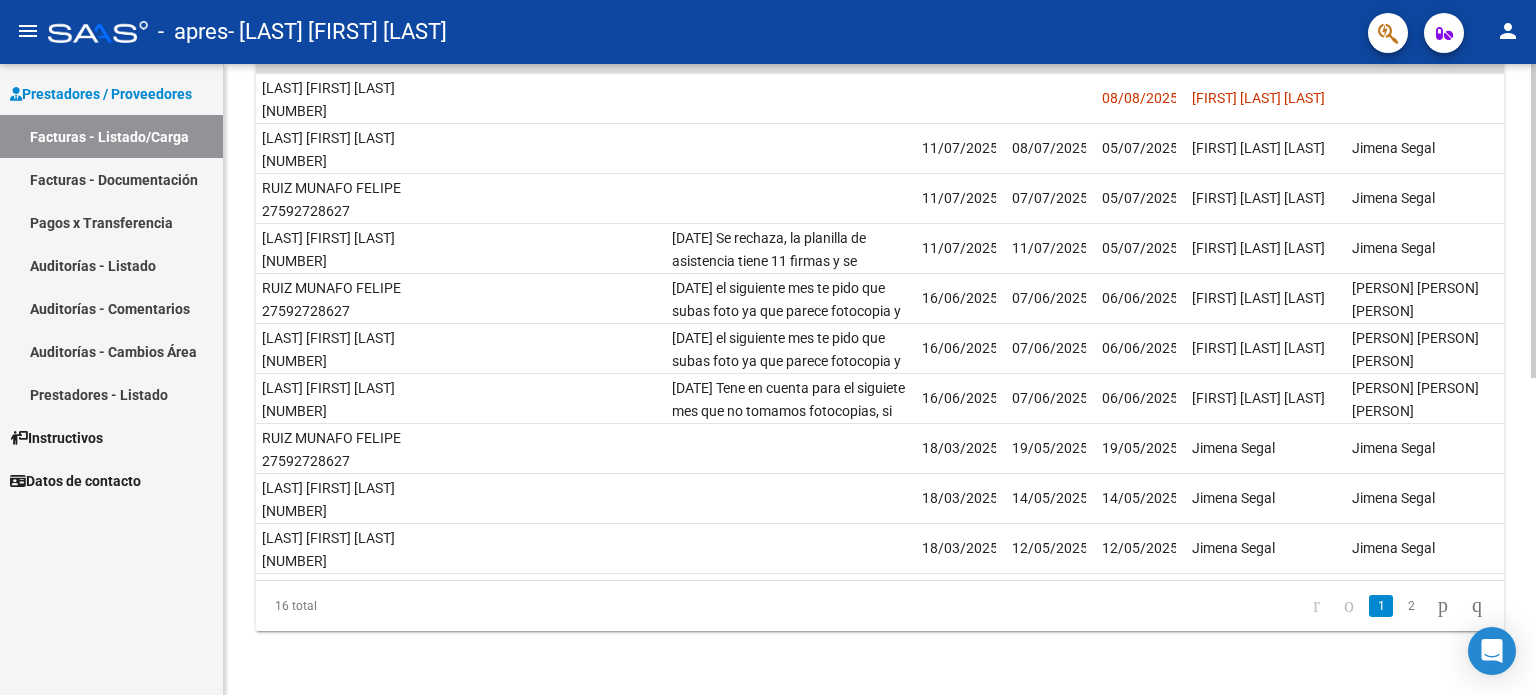 scroll, scrollTop: 0, scrollLeft: 2968, axis: horizontal 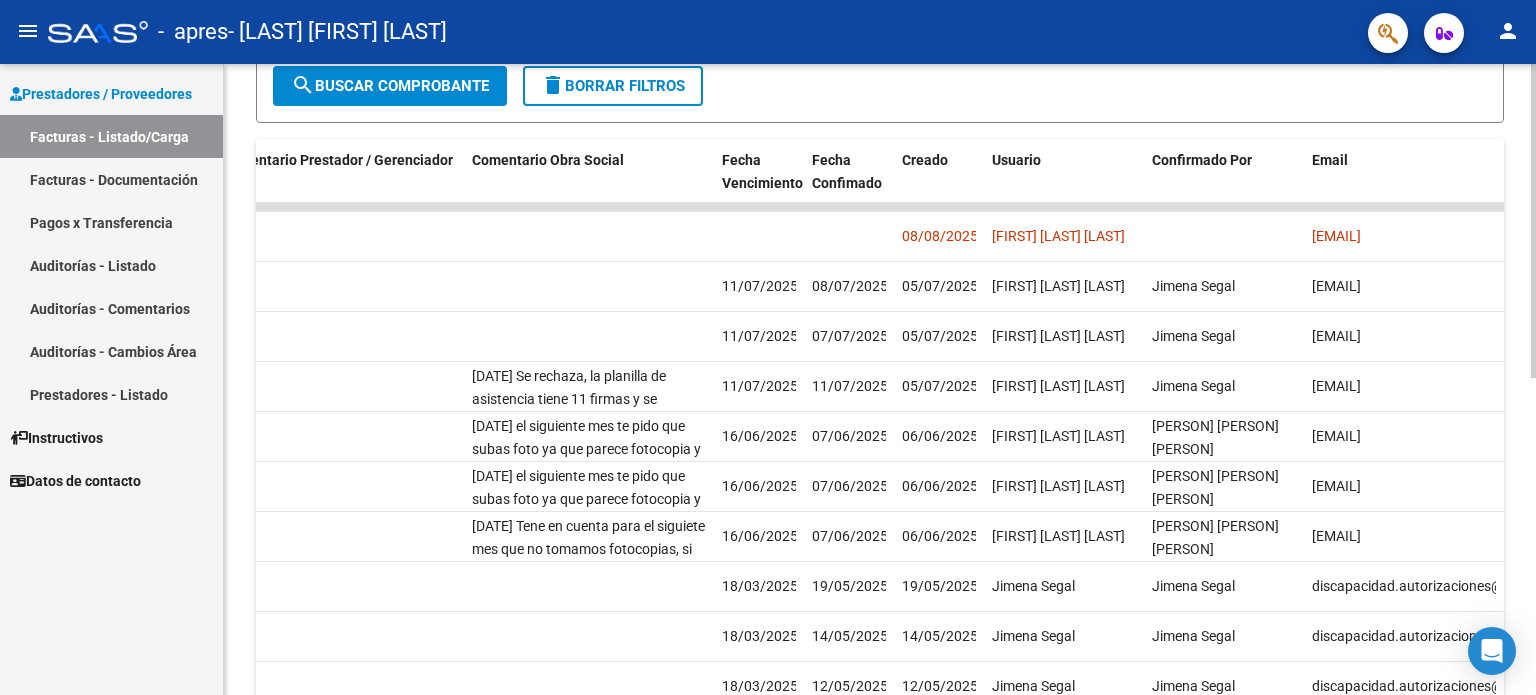 click on "Video tutorial   PRESTADORES -> Listado de CPBTs Emitidos por Prestadores / Proveedores (alt+q)   Cargar Comprobante
cloud_download  CSV  cloud_download  EXCEL  cloud_download  Estandar   Descarga Masiva
Filtros Id Area Area Todos Confirmado   Mostrar totalizadores   FILTROS DEL COMPROBANTE  Comprobante Tipo Comprobante Tipo Start date – End date Fec. Comprobante Desde / Hasta Días Emisión Desde(cant. días) Días Emisión Hasta(cant. días) CUIT / Razón Social Pto. Venta Nro. Comprobante Código SSS CAE Válido CAE Válido Todos Cargado Módulo Hosp. Todos Tiene facturacion Apócrifa Hospital Refes  FILTROS DE INTEGRACION  Período De Prestación Campos del Archivo de Rendición Devuelto x SSS (dr_envio) Todos Rendido x SSS (dr_envio) Tipo de Registro Tipo de Registro Período Presentación Período Presentación Campos del Legajo Asociado (preaprobación) Afiliado Legajo (cuil/nombre) Todos Solo facturas preaprobadas  MAS FILTROS  Todos Con Doc. Respaldatoria Todos Con Trazabilidad Todos – – 7" 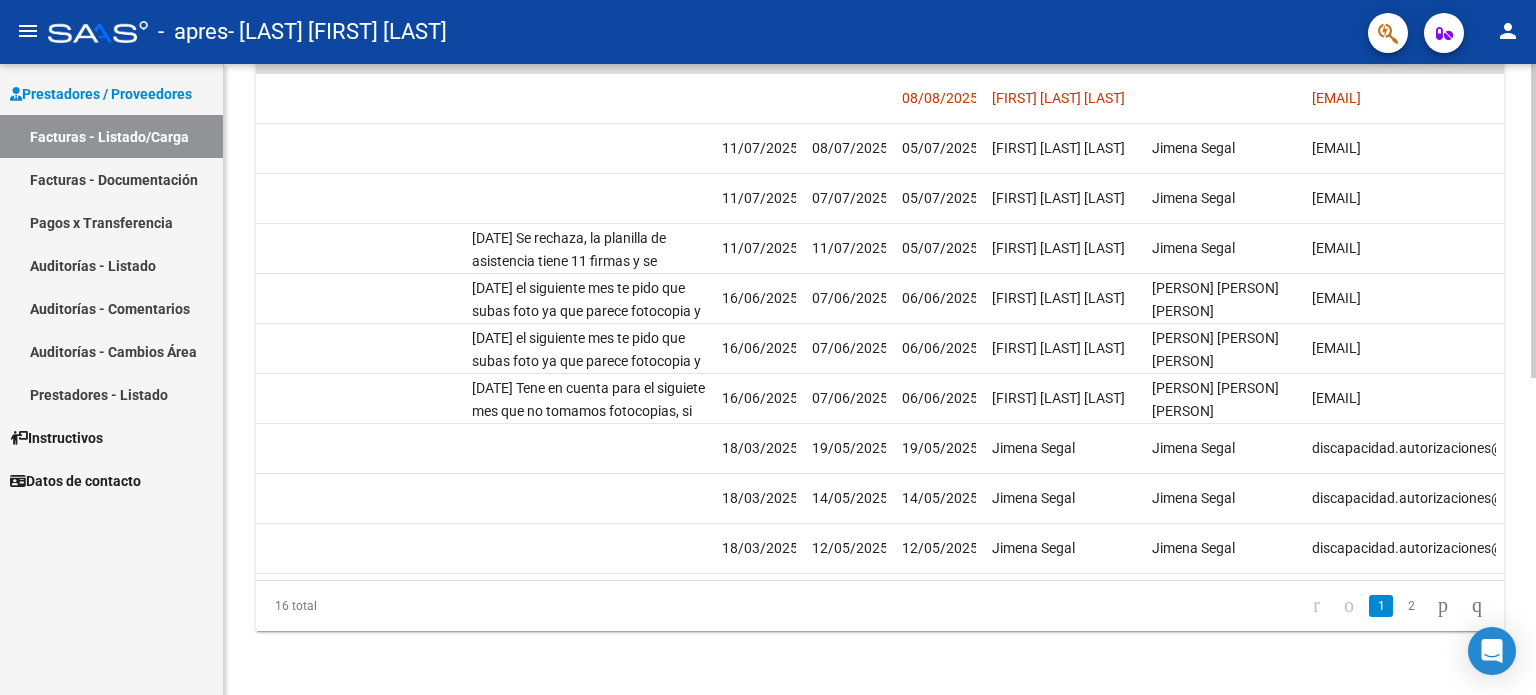 click 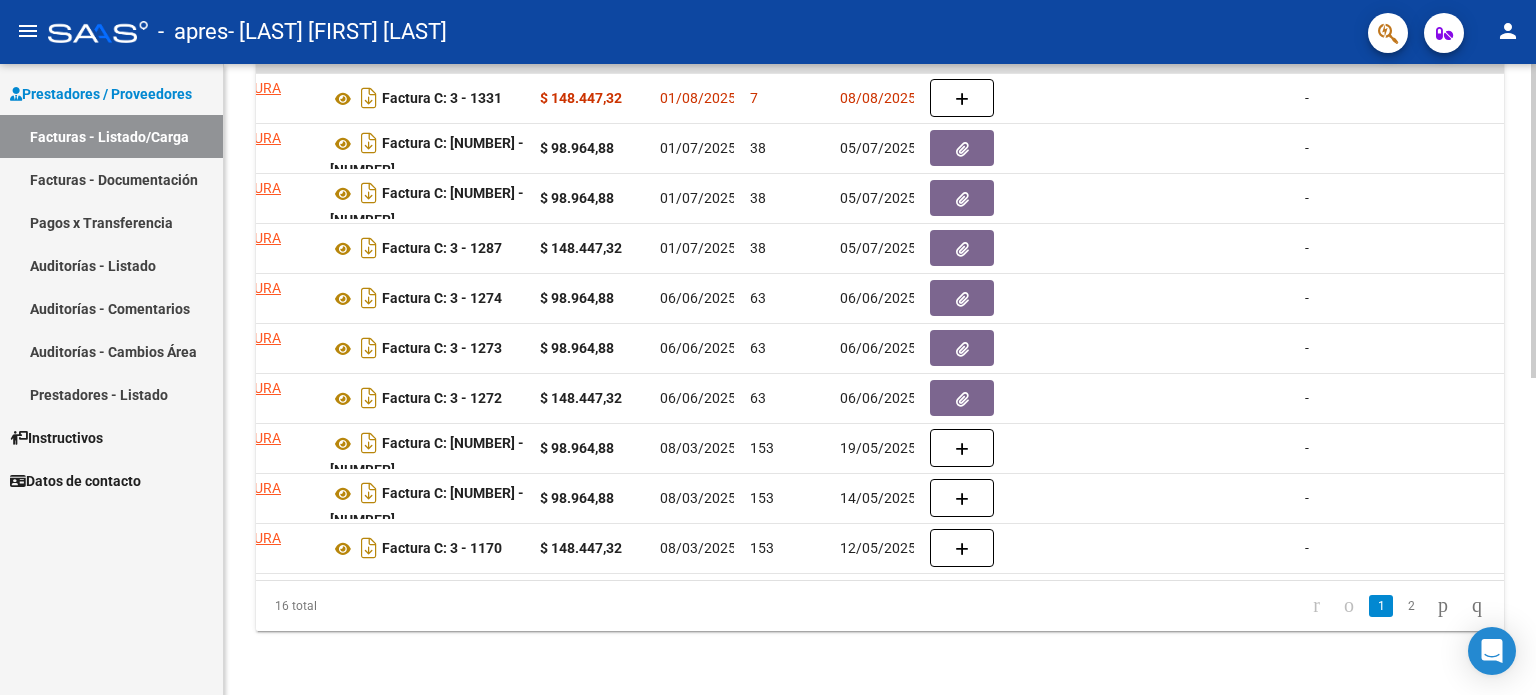 scroll, scrollTop: 0, scrollLeft: 579, axis: horizontal 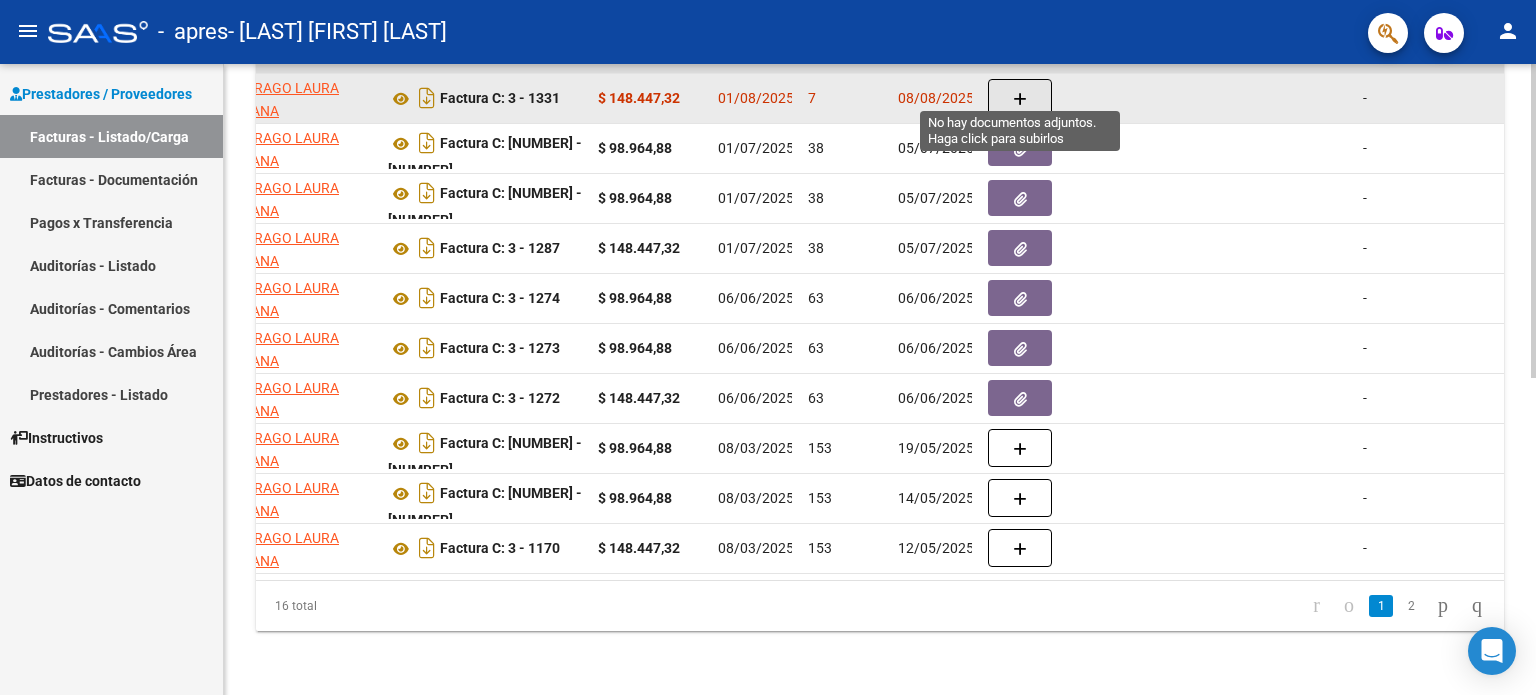 click 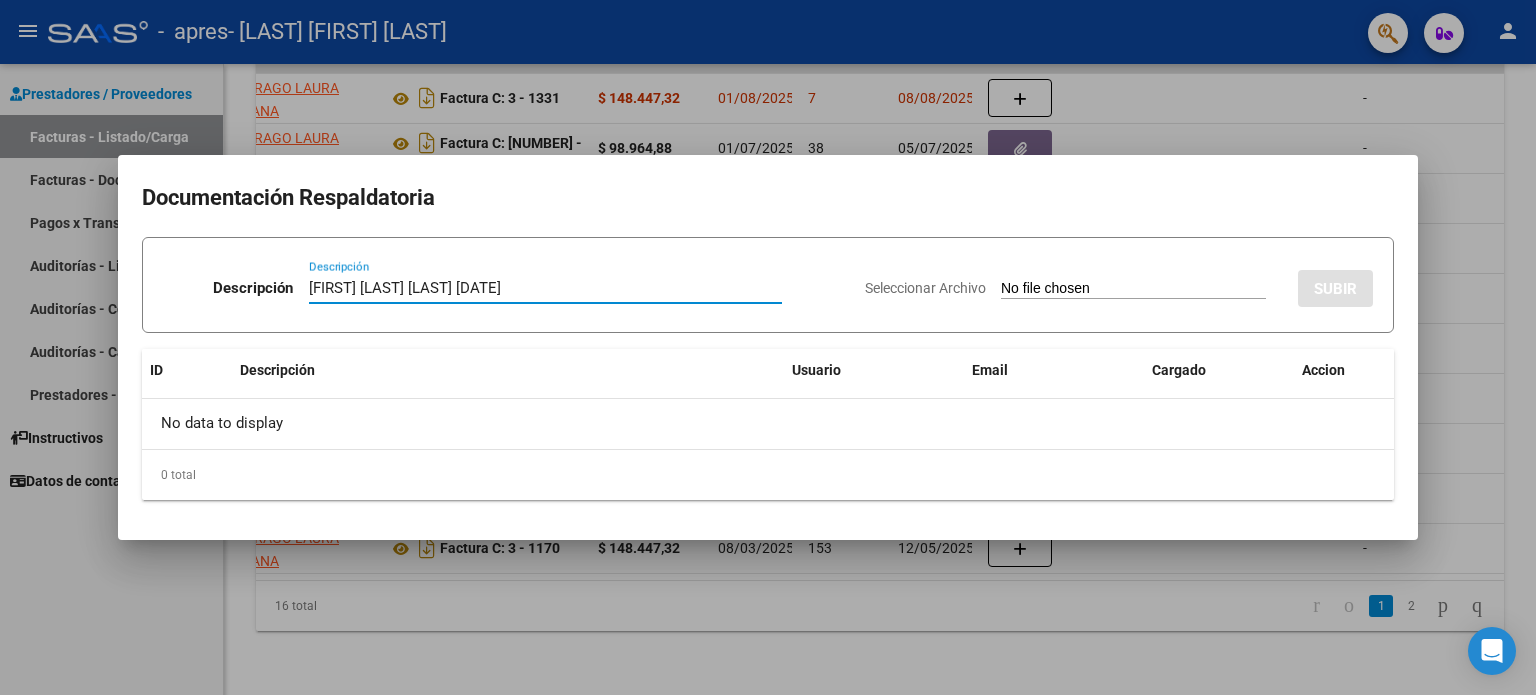 type on "[FIRST] [LAST] [LAST] [DATE]" 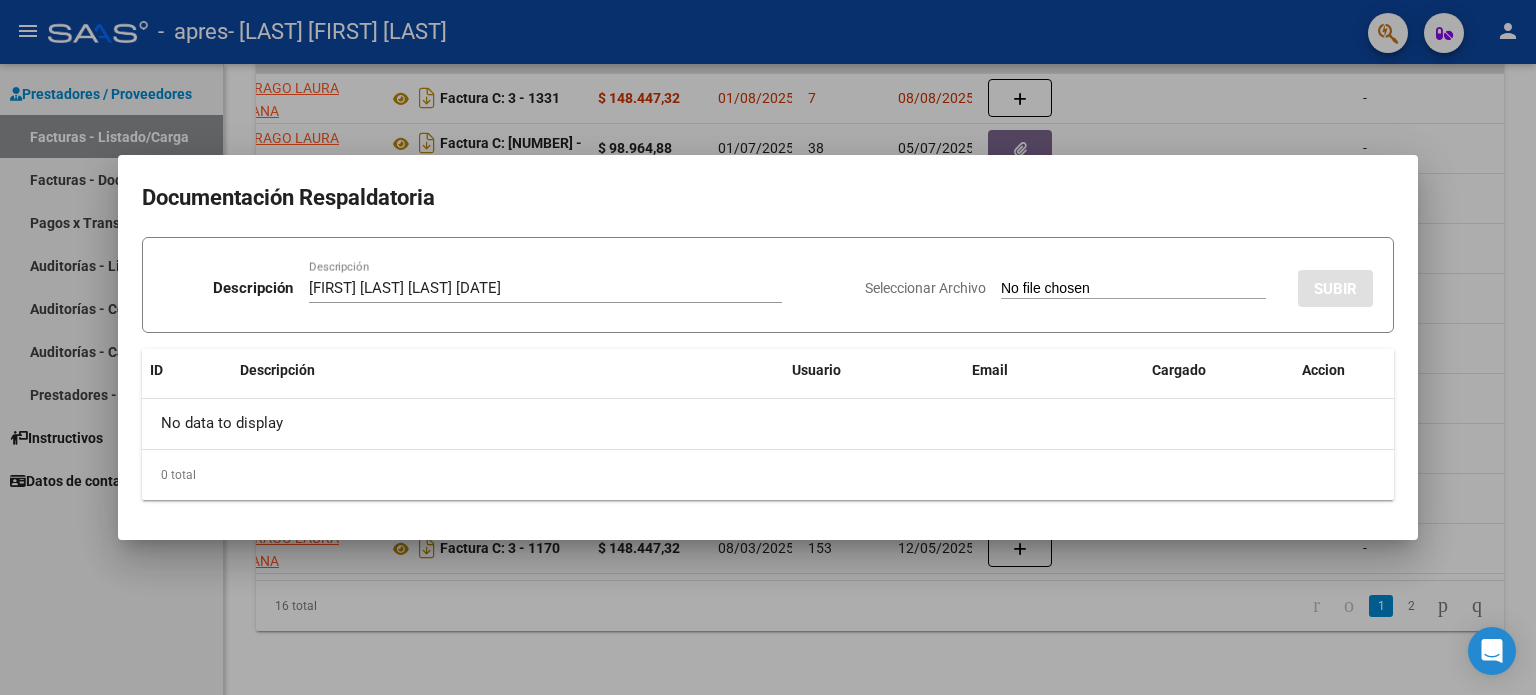 type on "C:\fakepath\[FIRST] [LAST] [FIRST] [DATE].pdf" 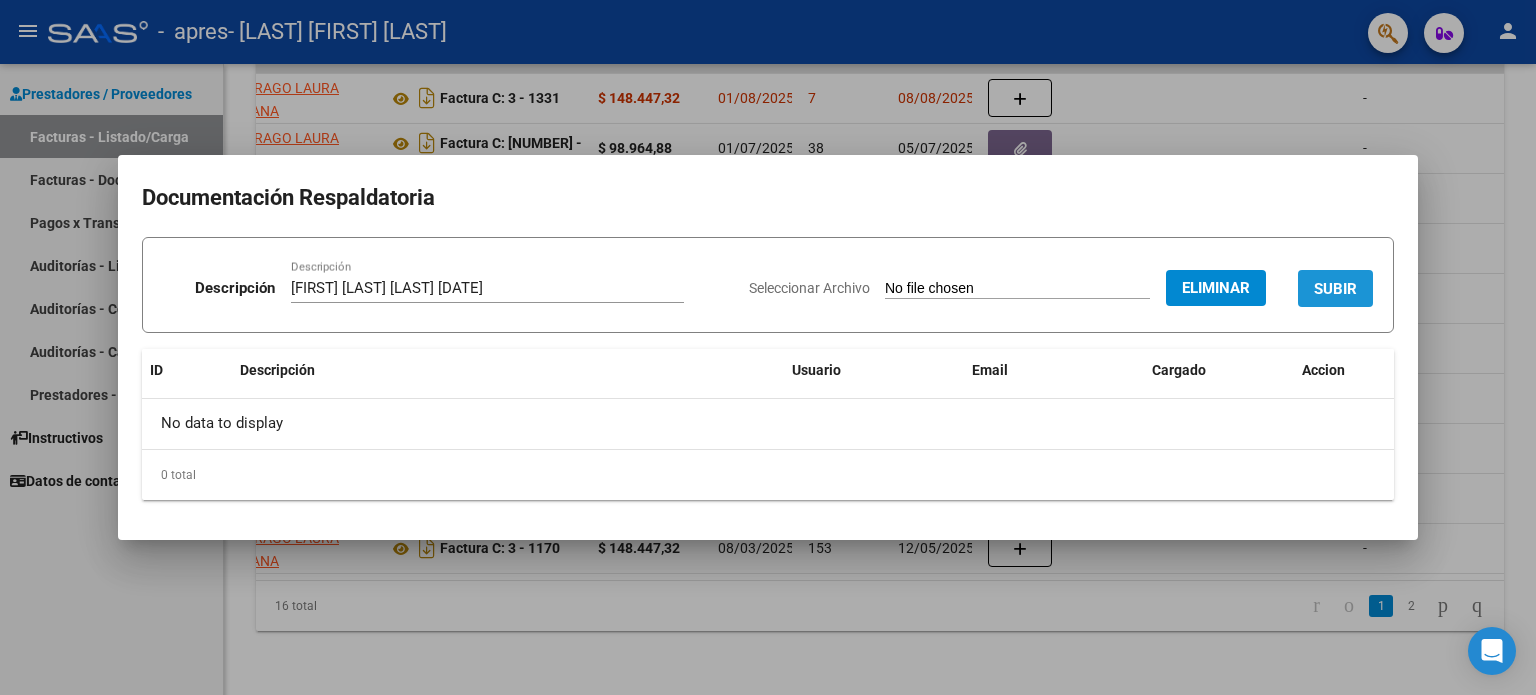 click on "SUBIR" at bounding box center (1335, 289) 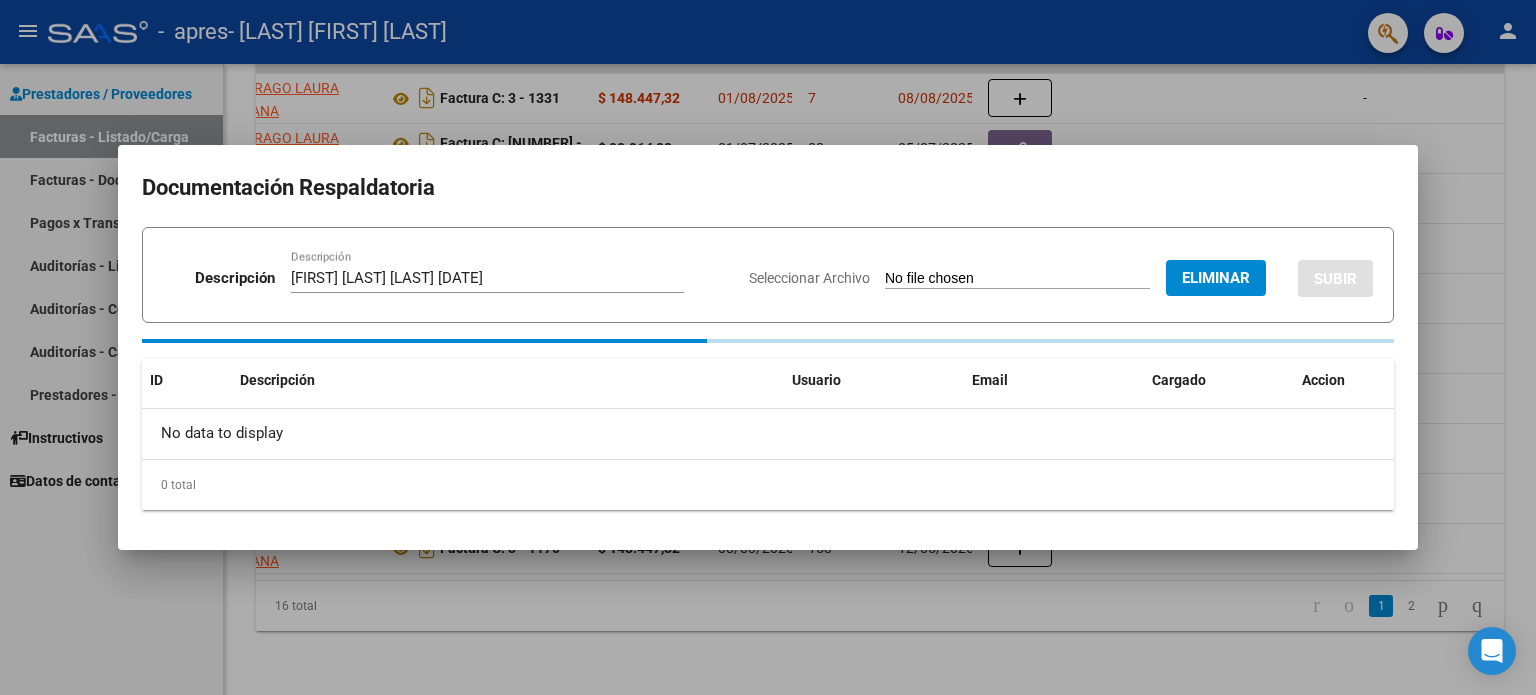 type 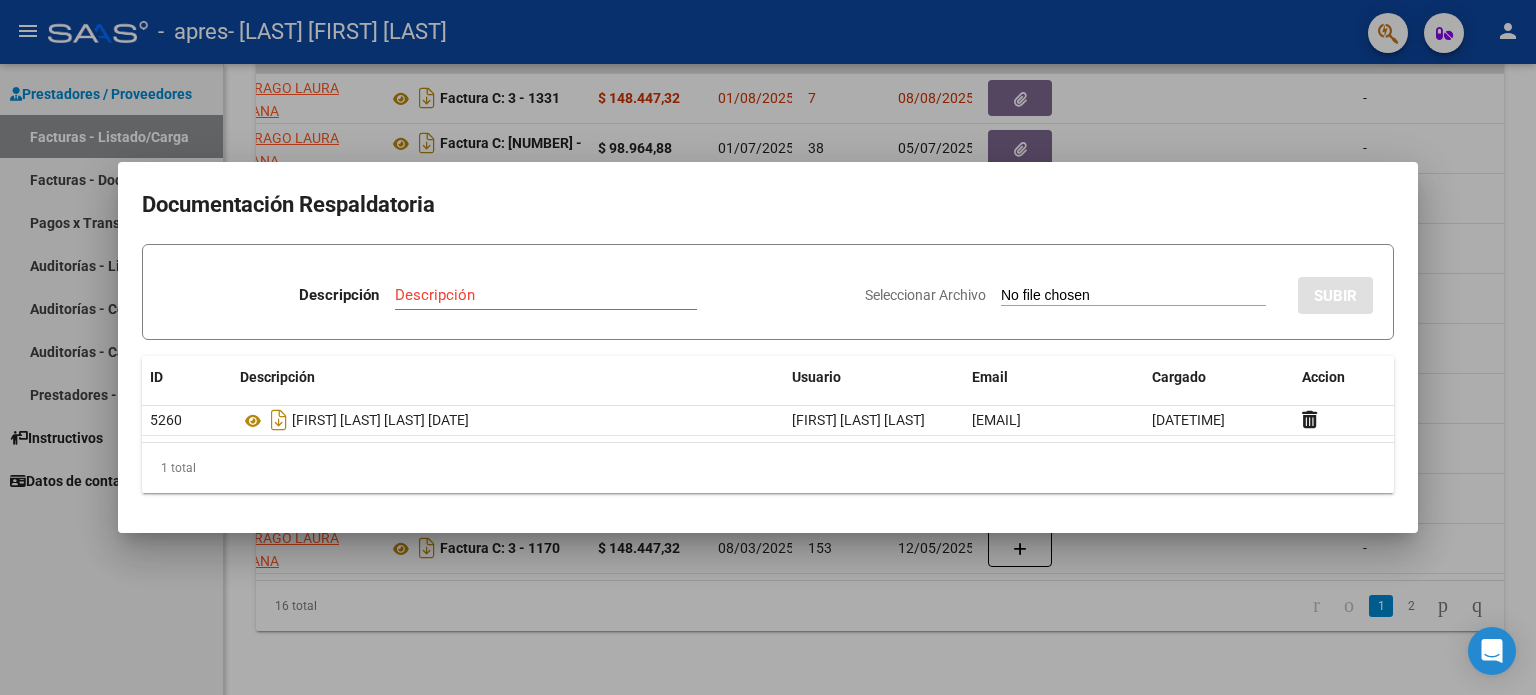 click at bounding box center (768, 347) 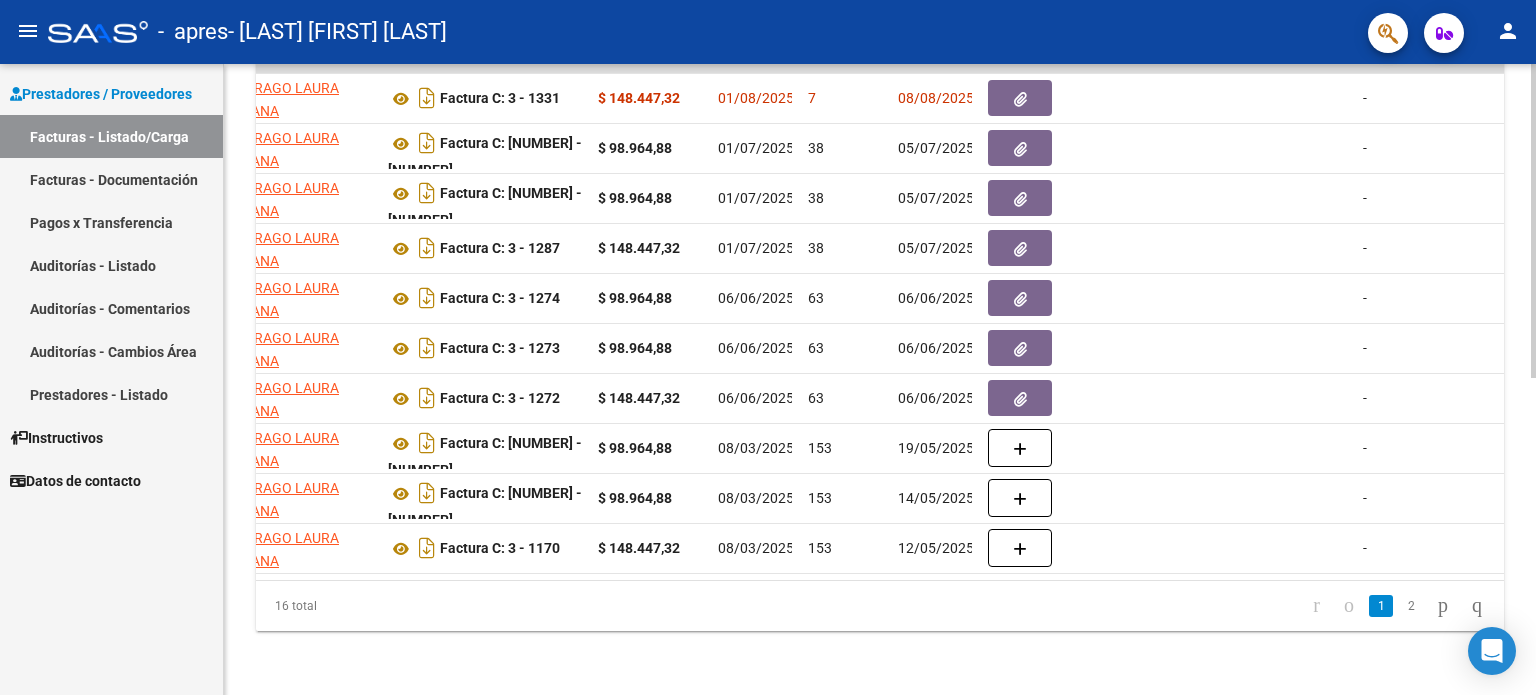 scroll, scrollTop: 7, scrollLeft: 0, axis: vertical 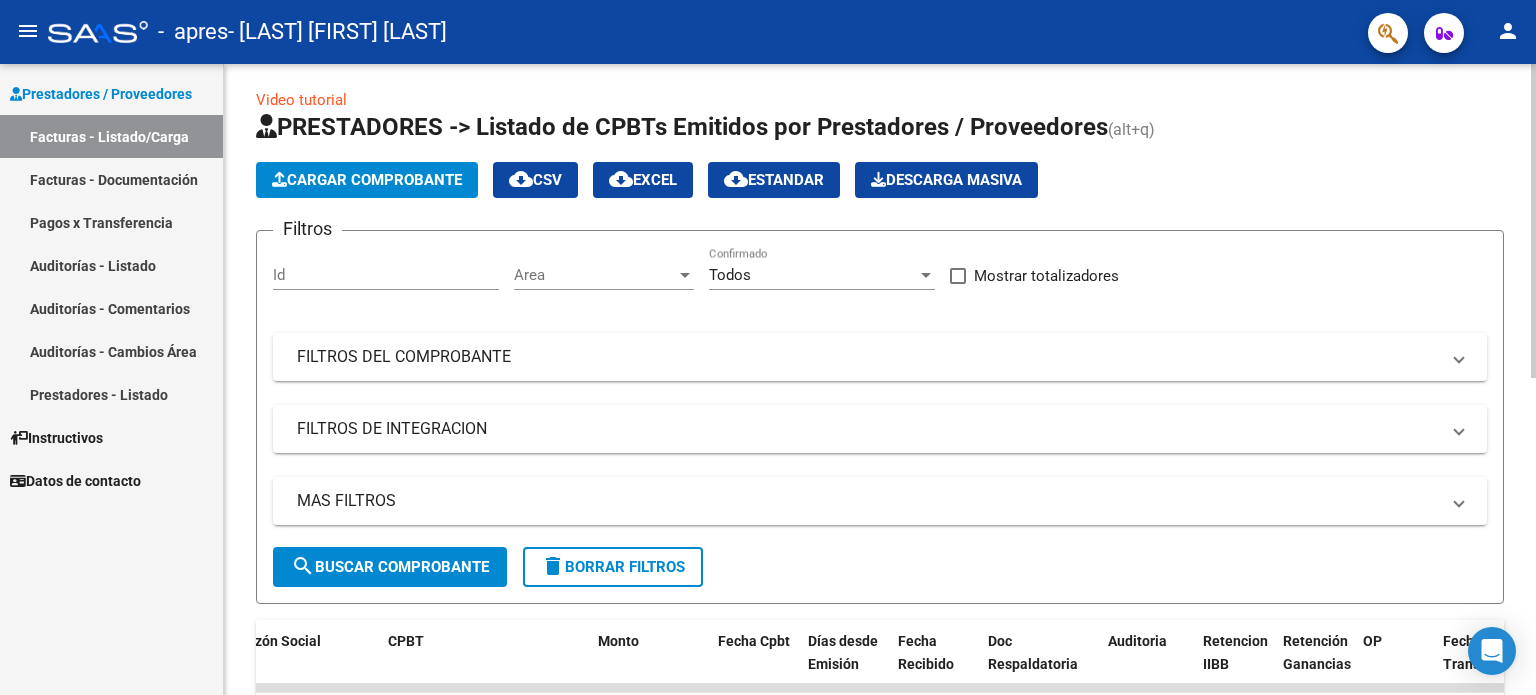 click 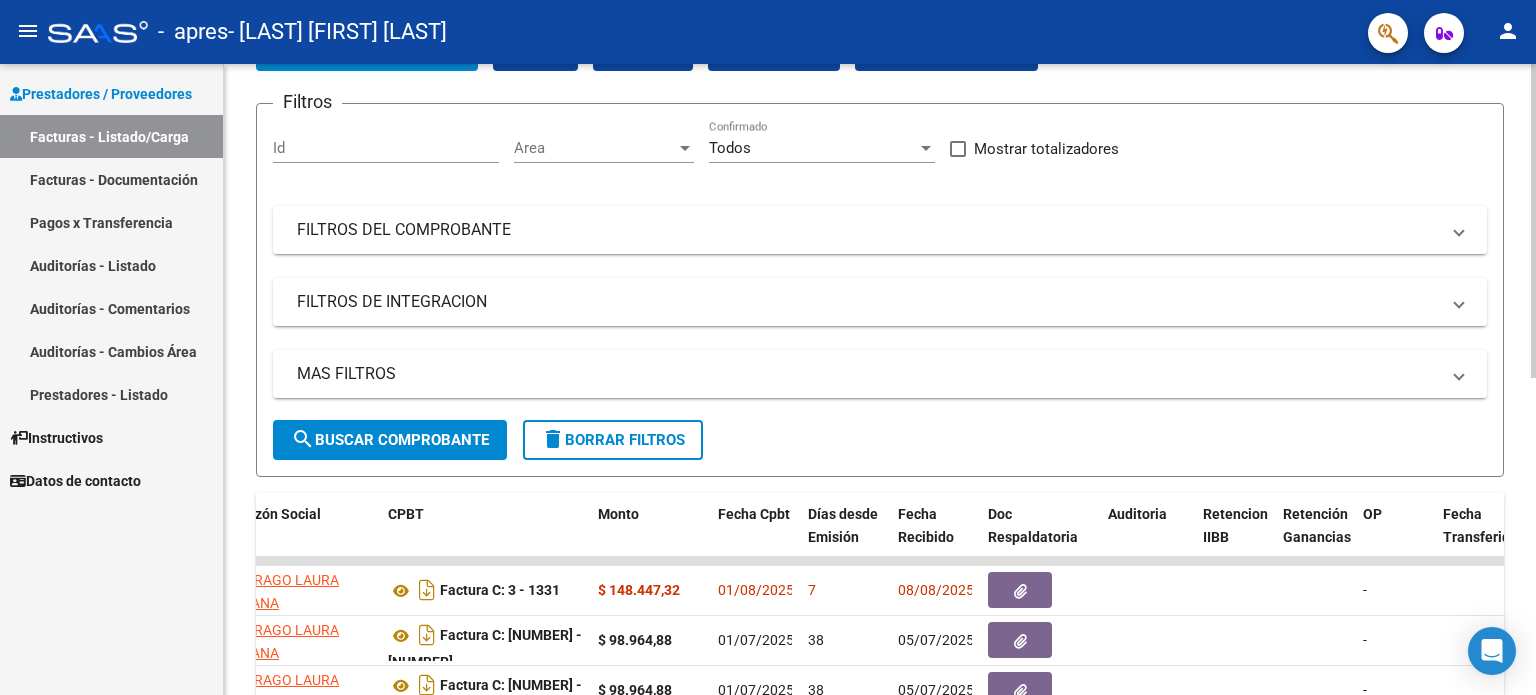 scroll, scrollTop: 139, scrollLeft: 0, axis: vertical 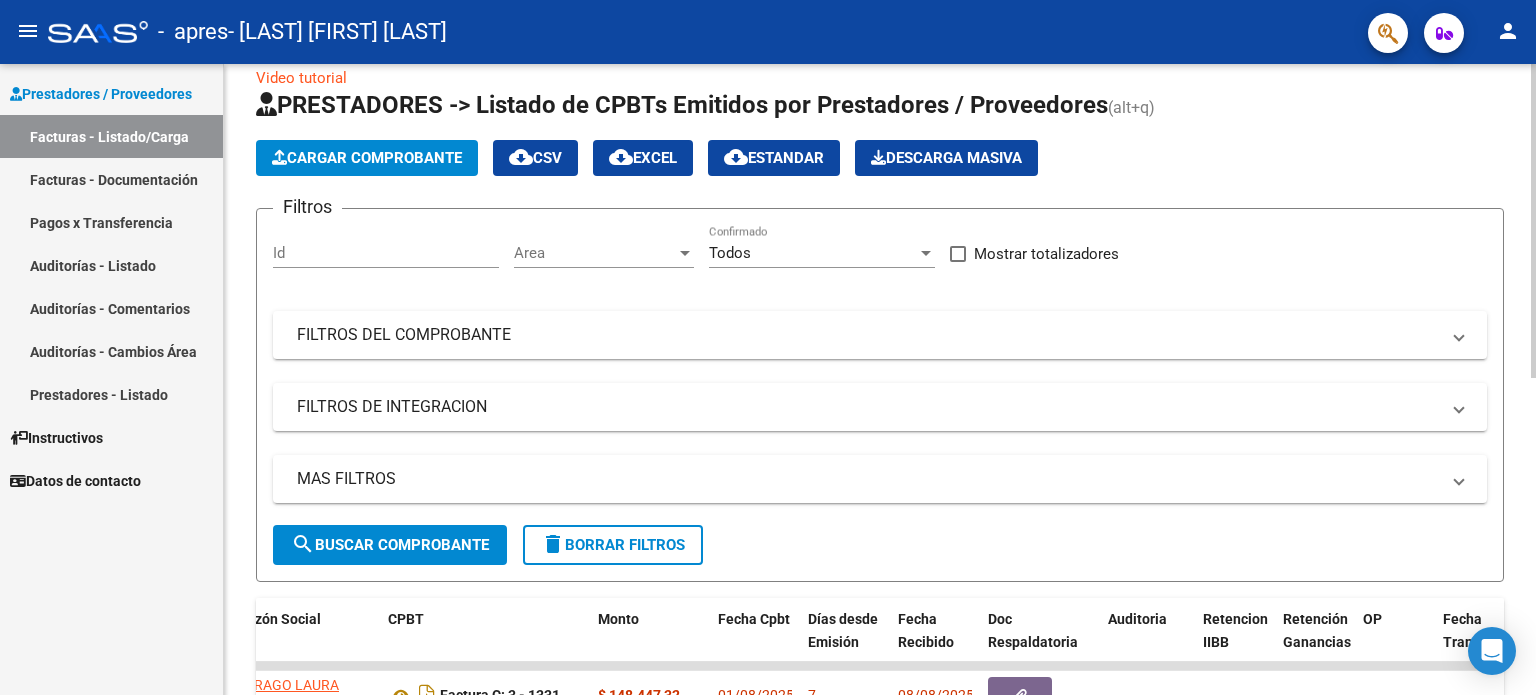 click on "Video tutorial   PRESTADORES -> Listado de CPBTs Emitidos por Prestadores / Proveedores (alt+q)   Cargar Comprobante
cloud_download  CSV  cloud_download  EXCEL  cloud_download  Estandar   Descarga Masiva
Filtros Id Area Area Todos Confirmado   Mostrar totalizadores   FILTROS DEL COMPROBANTE  Comprobante Tipo Comprobante Tipo Start date – End date Fec. Comprobante Desde / Hasta Días Emisión Desde(cant. días) Días Emisión Hasta(cant. días) CUIT / Razón Social Pto. Venta Nro. Comprobante Código SSS CAE Válido CAE Válido Todos Cargado Módulo Hosp. Todos Tiene facturacion Apócrifa Hospital Refes  FILTROS DE INTEGRACION  Período De Prestación Campos del Archivo de Rendición Devuelto x SSS (dr_envio) Todos Rendido x SSS (dr_envio) Tipo de Registro Tipo de Registro Período Presentación Período Presentación Campos del Legajo Asociado (preaprobación) Afiliado Legajo (cuil/nombre) Todos Solo facturas preaprobadas  MAS FILTROS  Todos Con Doc. Respaldatoria Todos Con Trazabilidad Todos – – 7" 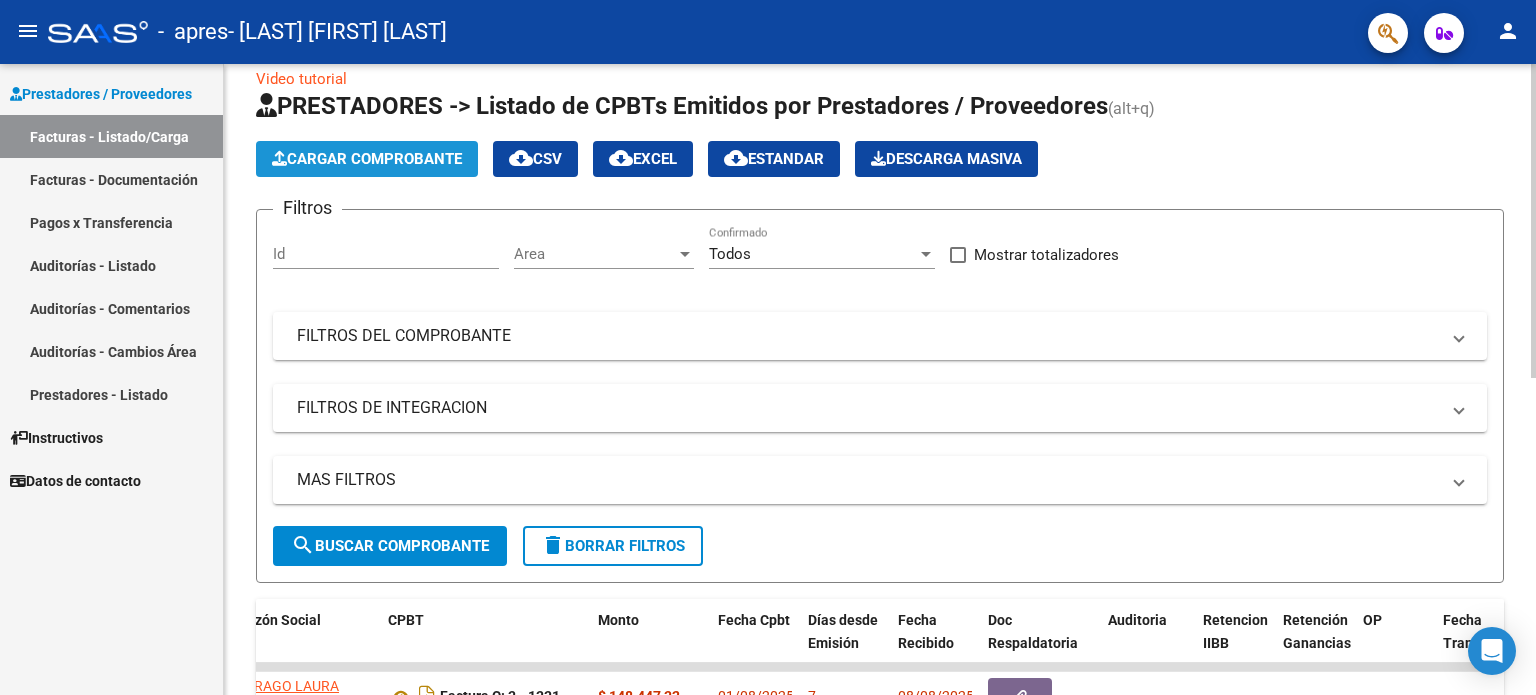 click on "Cargar Comprobante" 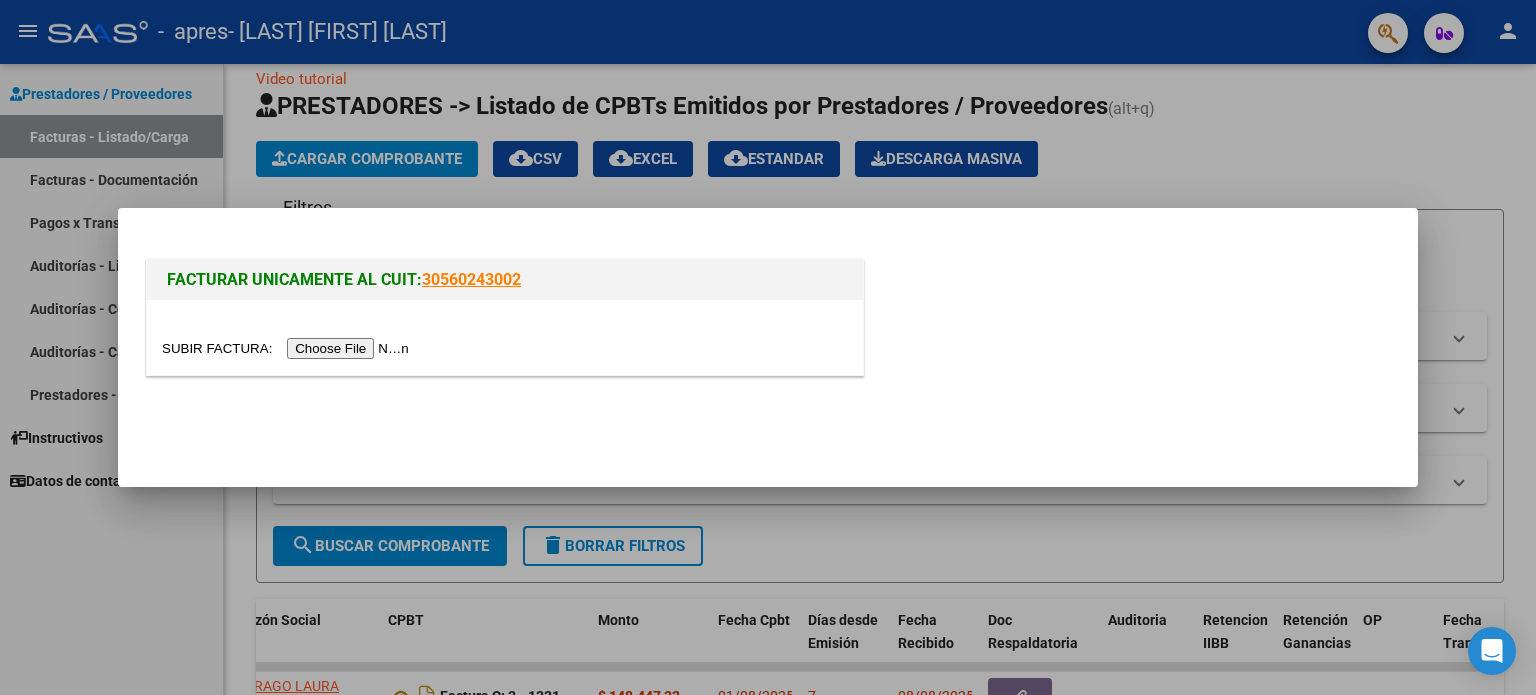 click at bounding box center (288, 348) 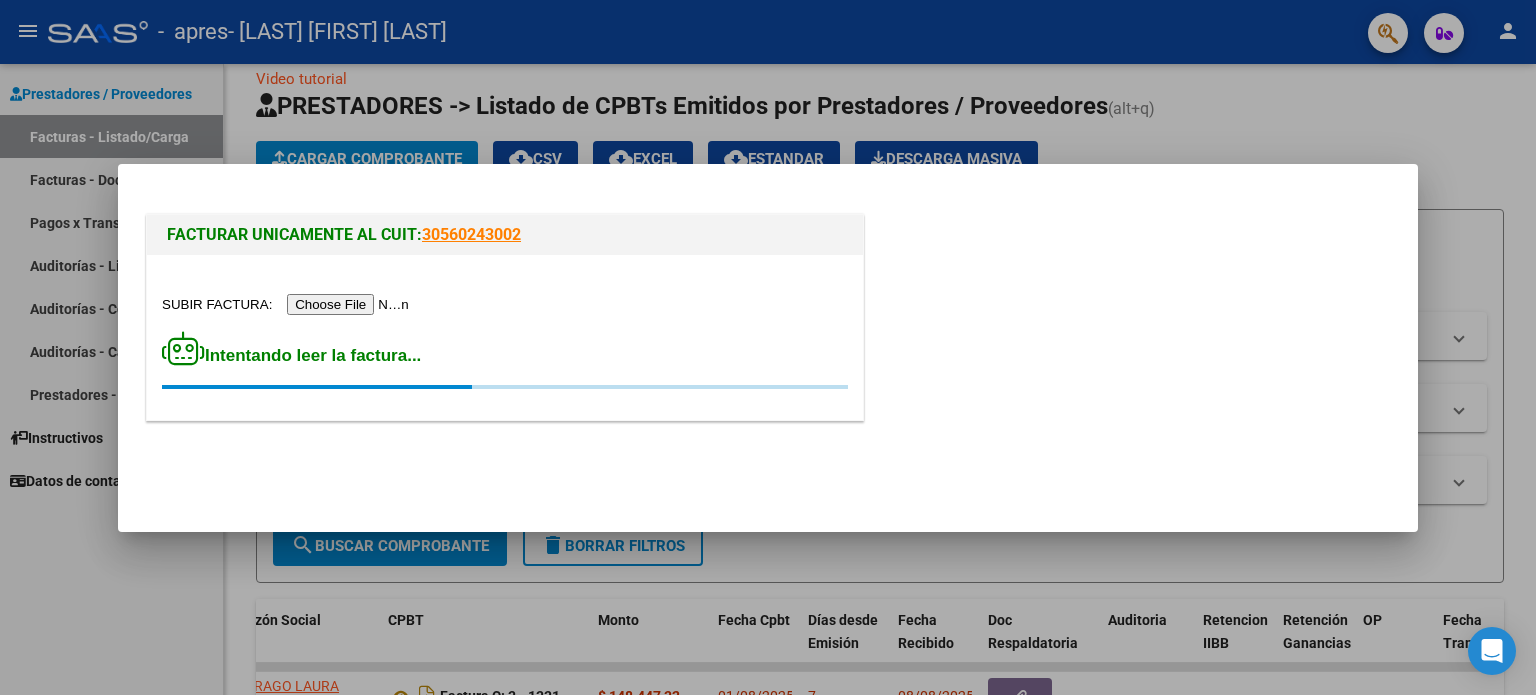 click at bounding box center (768, 347) 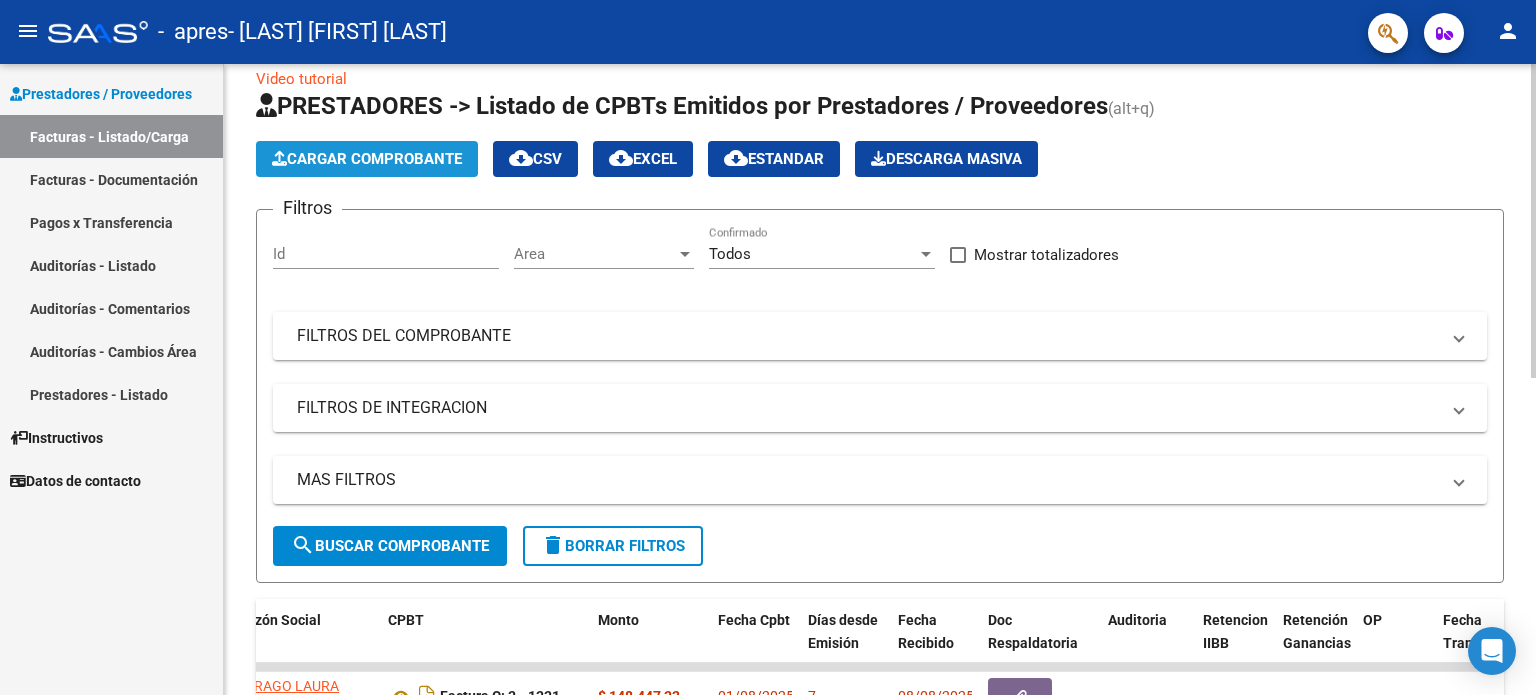 click on "Cargar Comprobante" 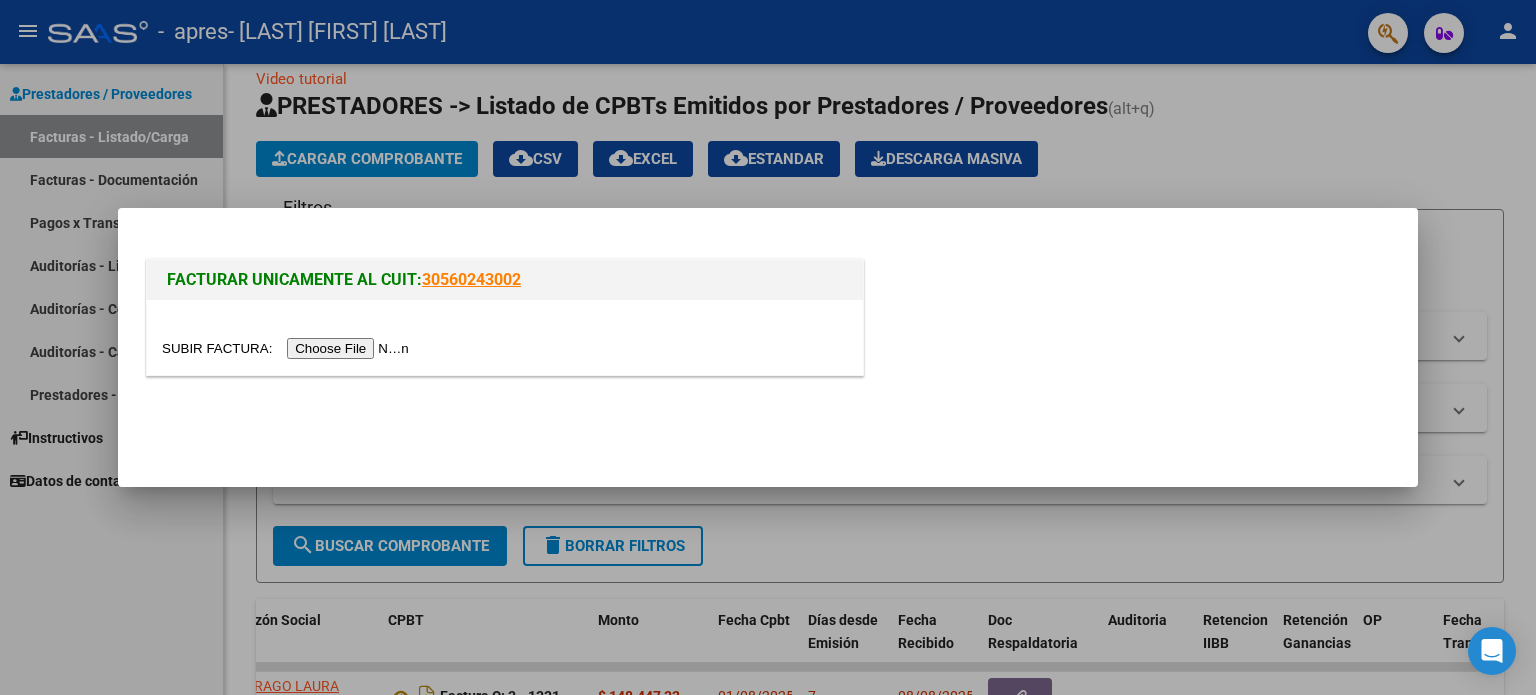 click at bounding box center [288, 348] 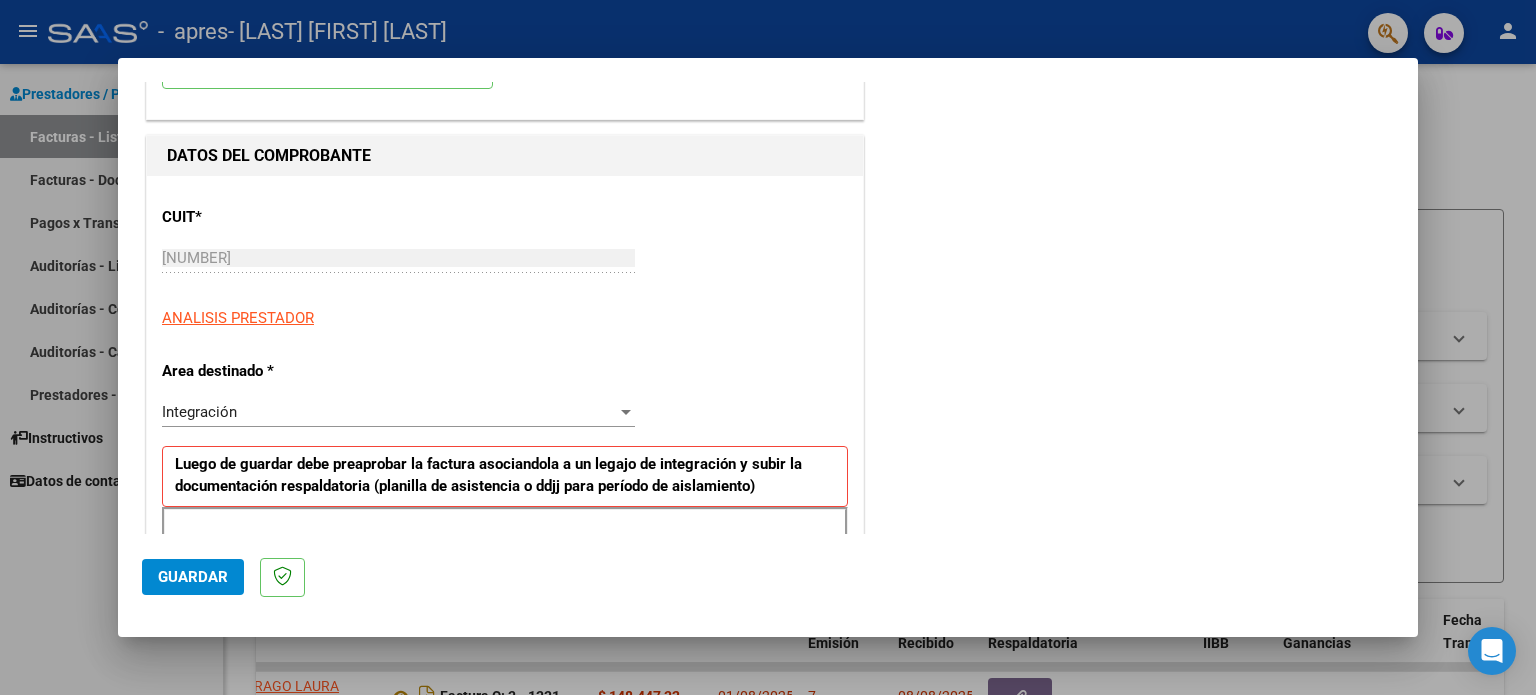 scroll, scrollTop: 200, scrollLeft: 0, axis: vertical 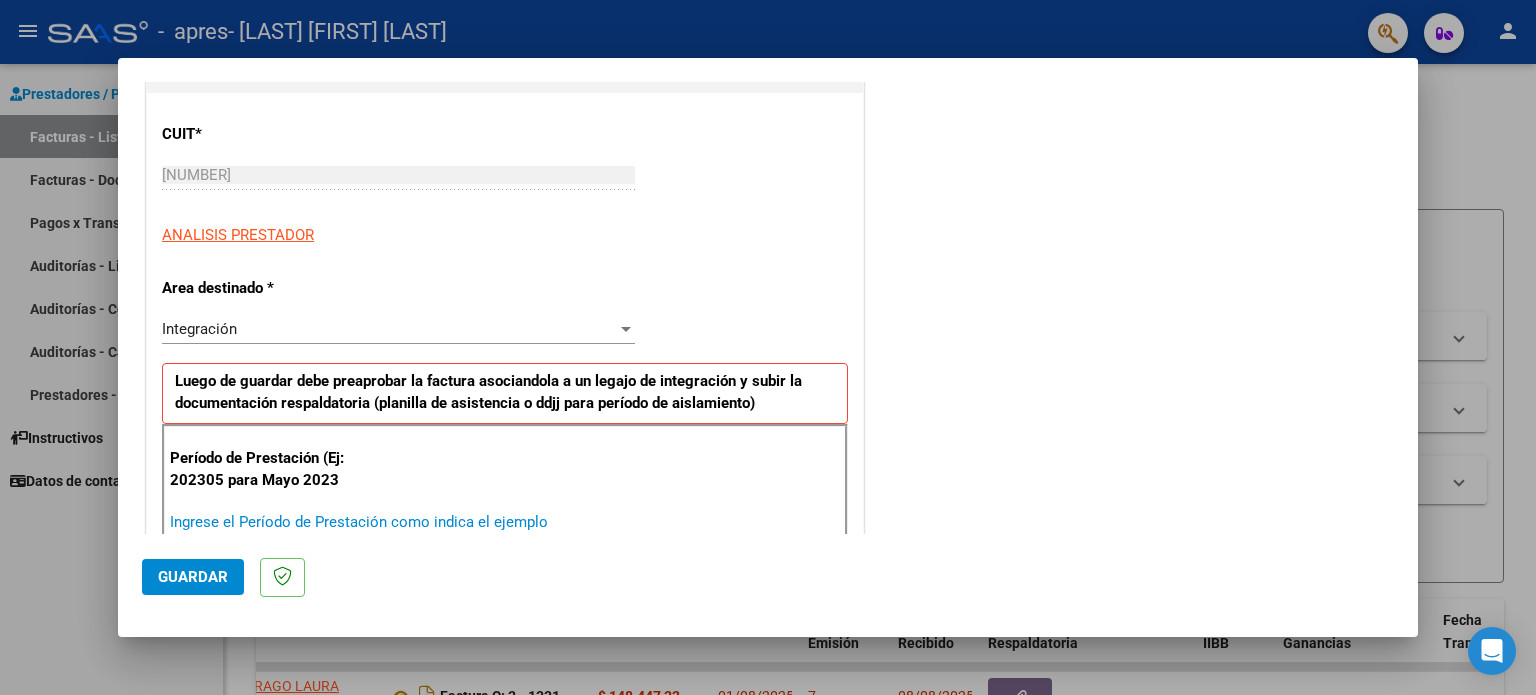 click on "Ingrese el Período de Prestación como indica el ejemplo" at bounding box center (401, 522) 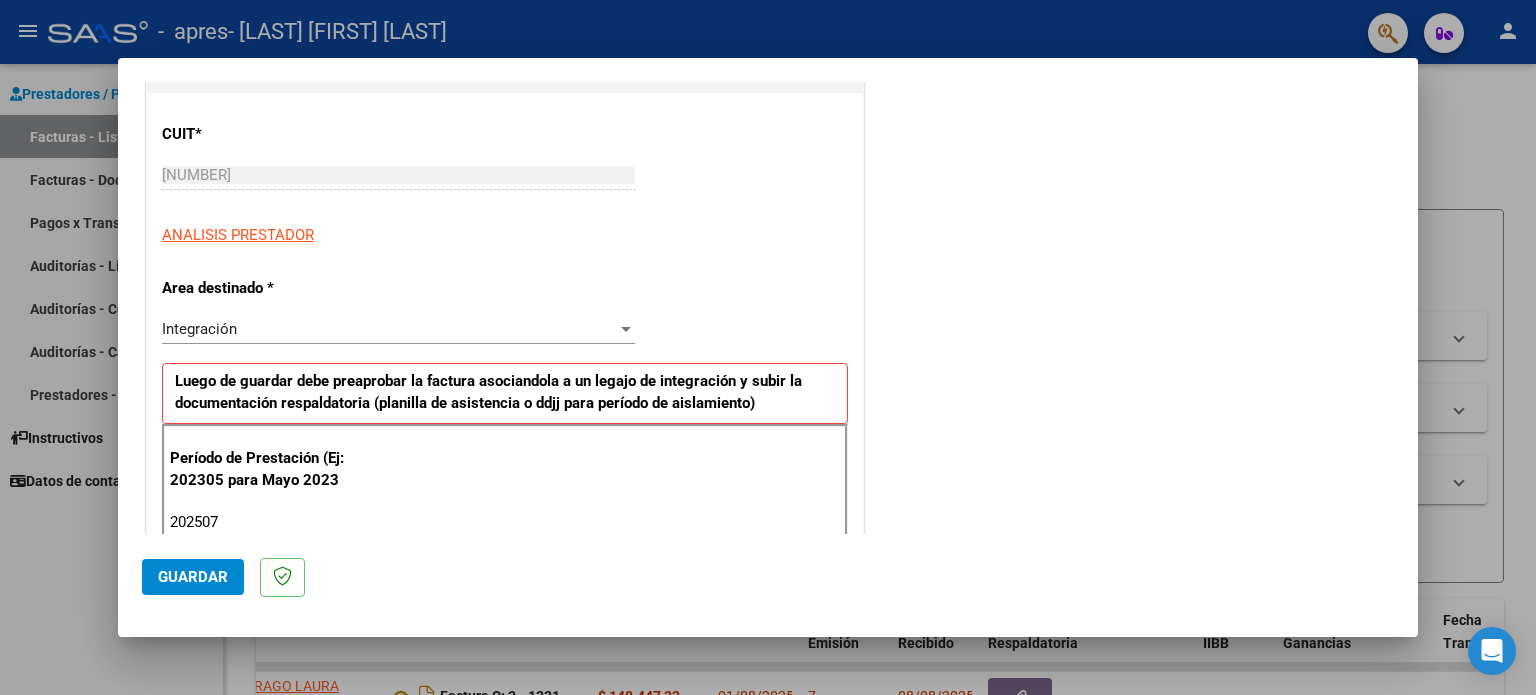 type on "202507" 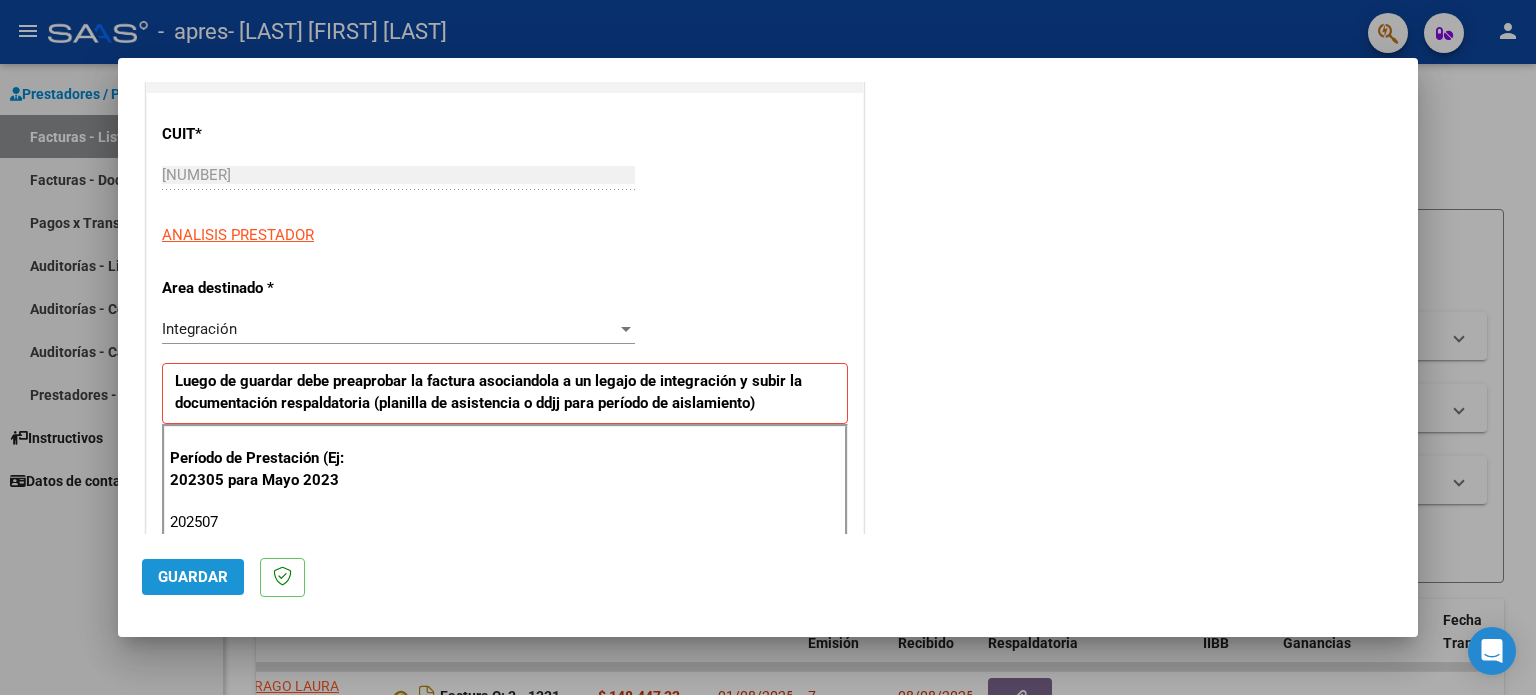 click on "Guardar" 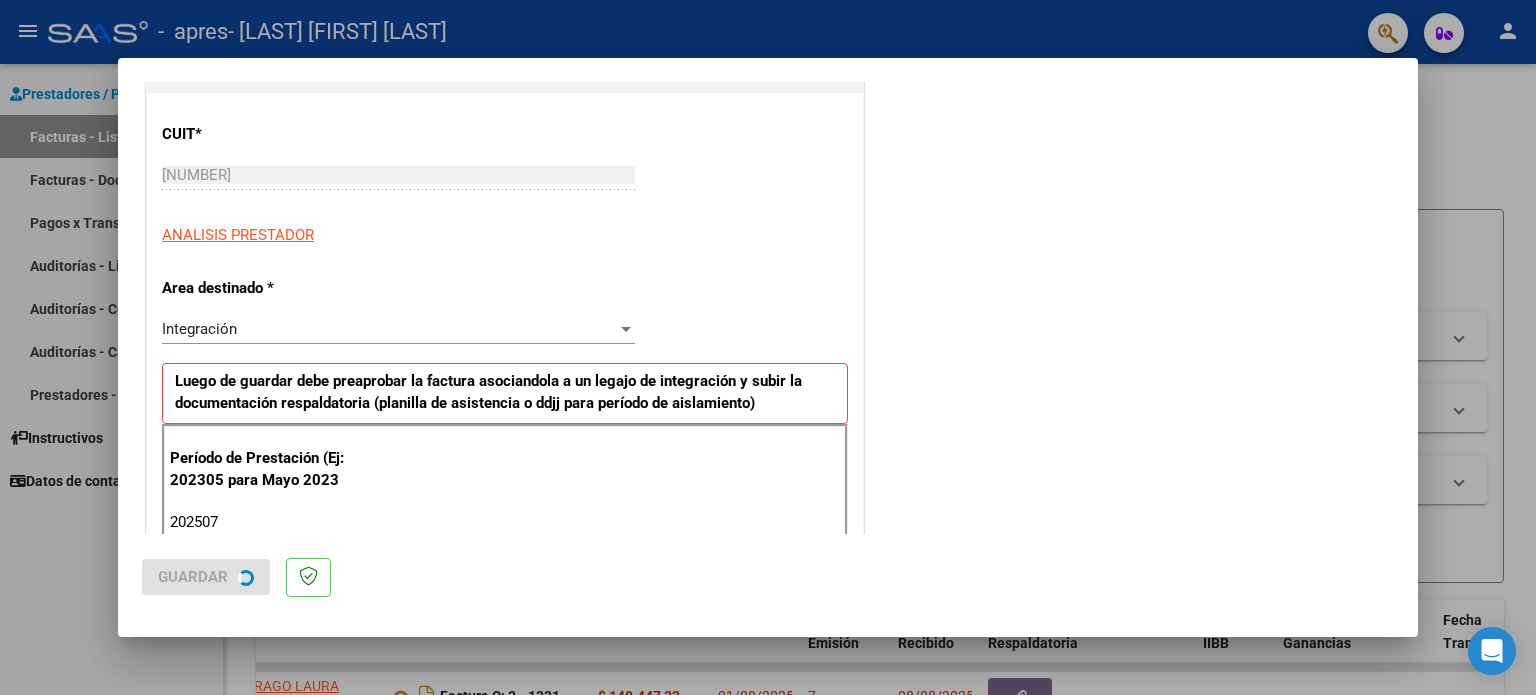 scroll, scrollTop: 0, scrollLeft: 0, axis: both 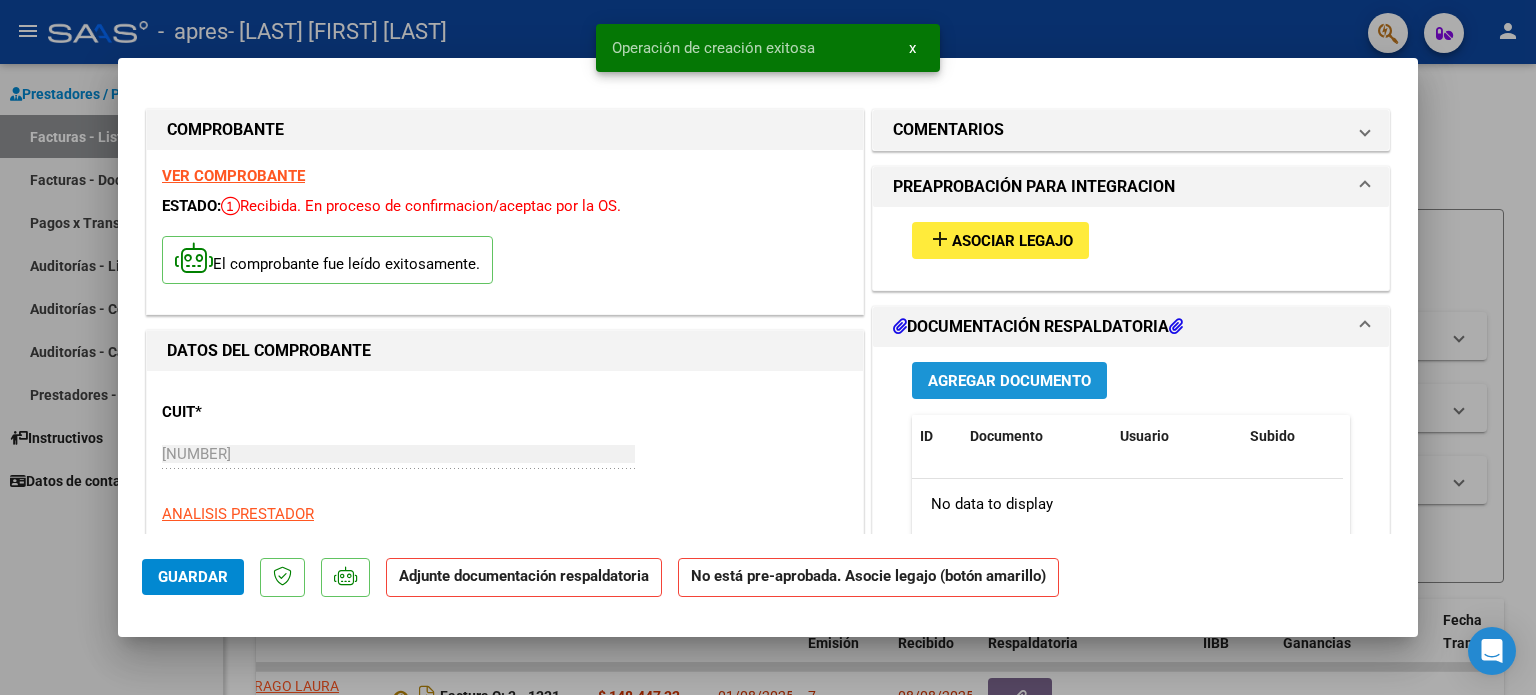 click on "Agregar Documento" at bounding box center [1009, 381] 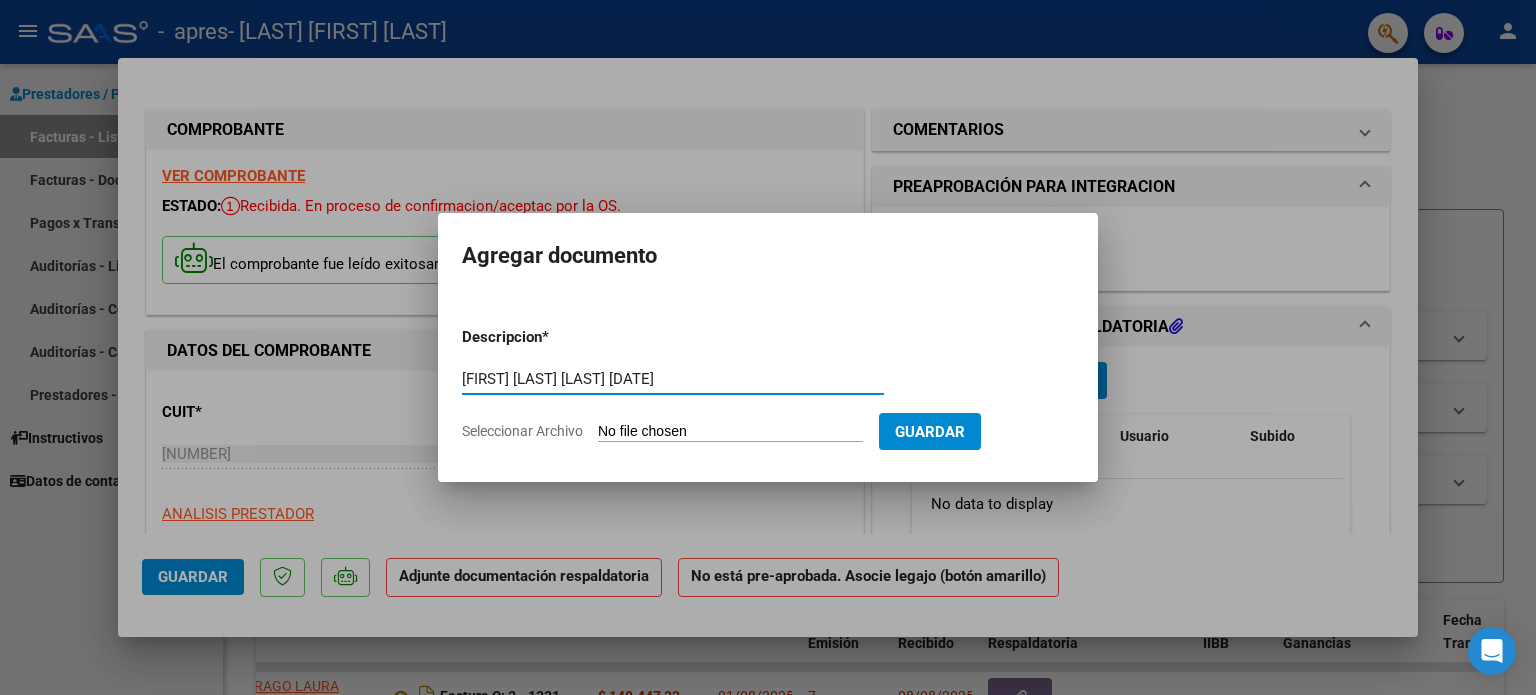 type on "[FIRST] [LAST] [LAST] [DATE]" 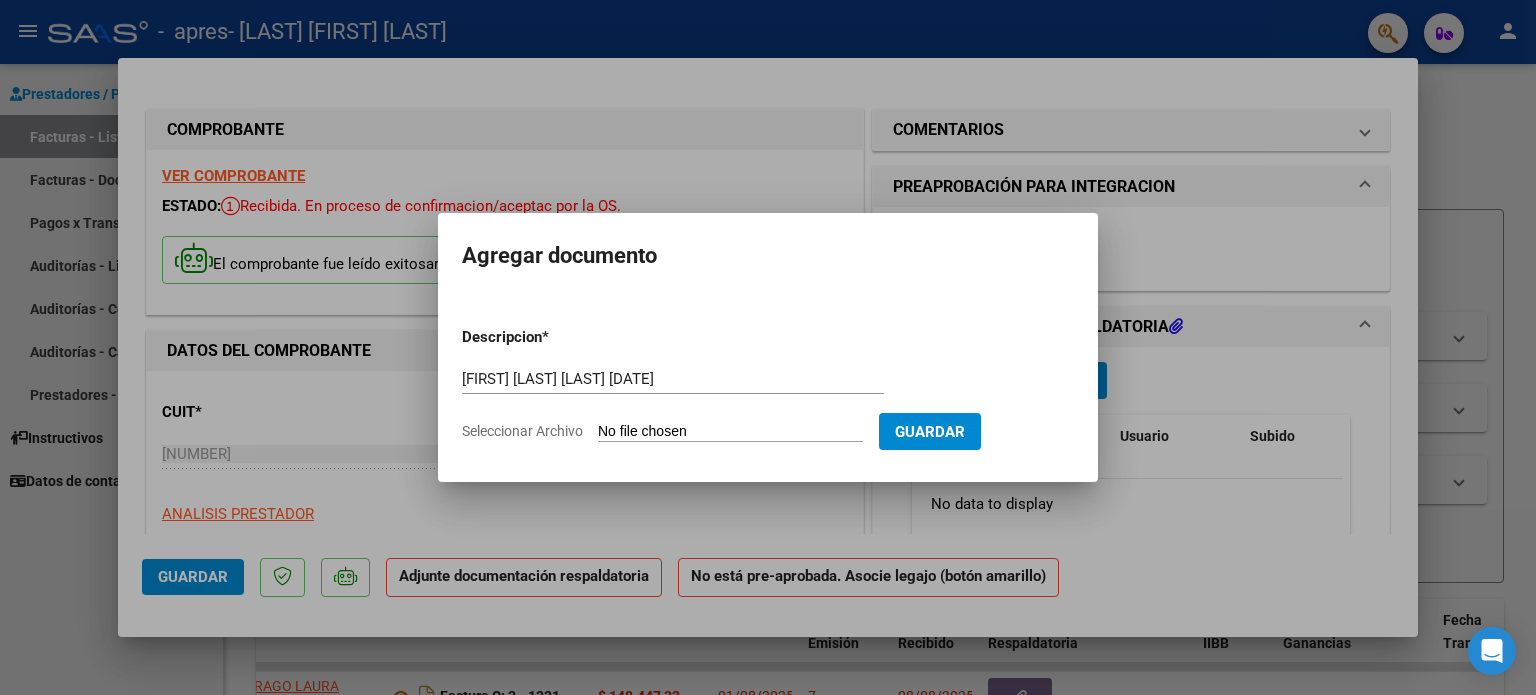 click on "Seleccionar Archivo" 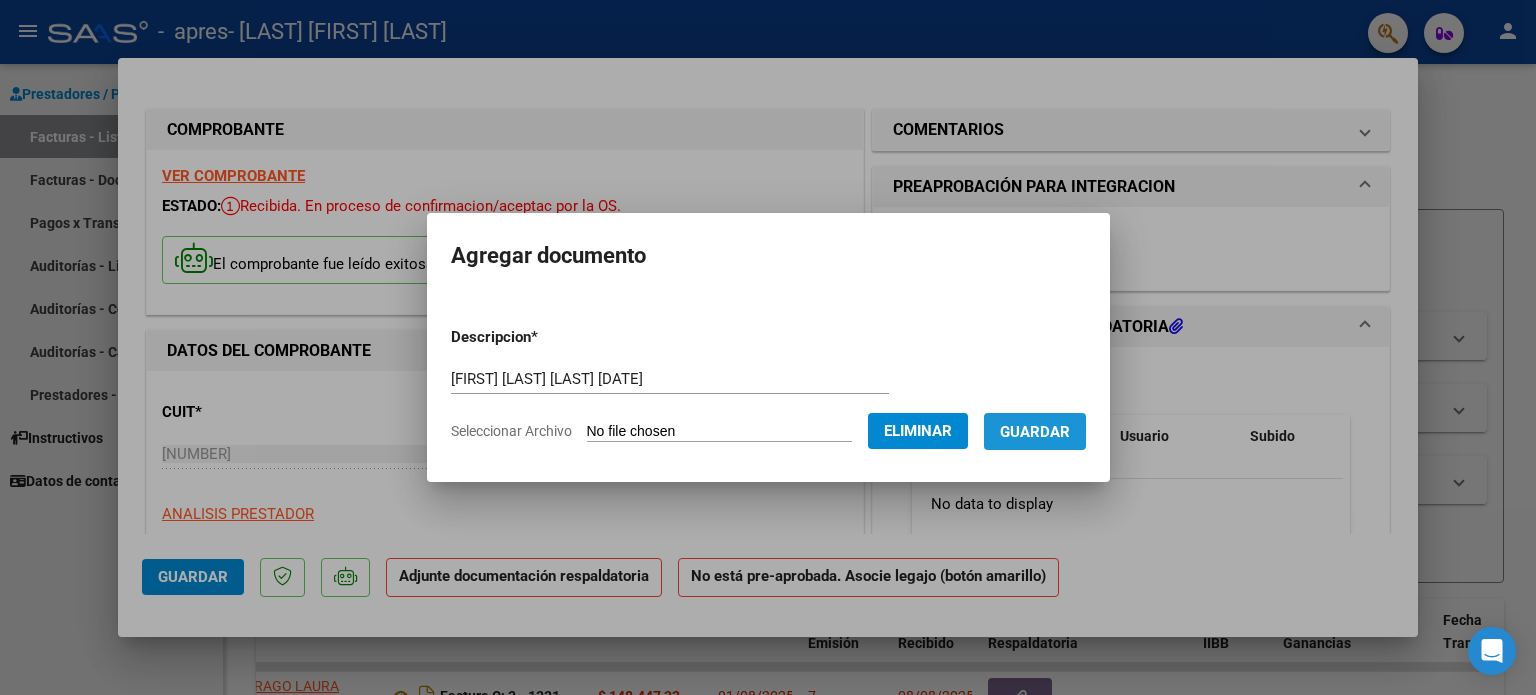 click on "Guardar" at bounding box center [1035, 432] 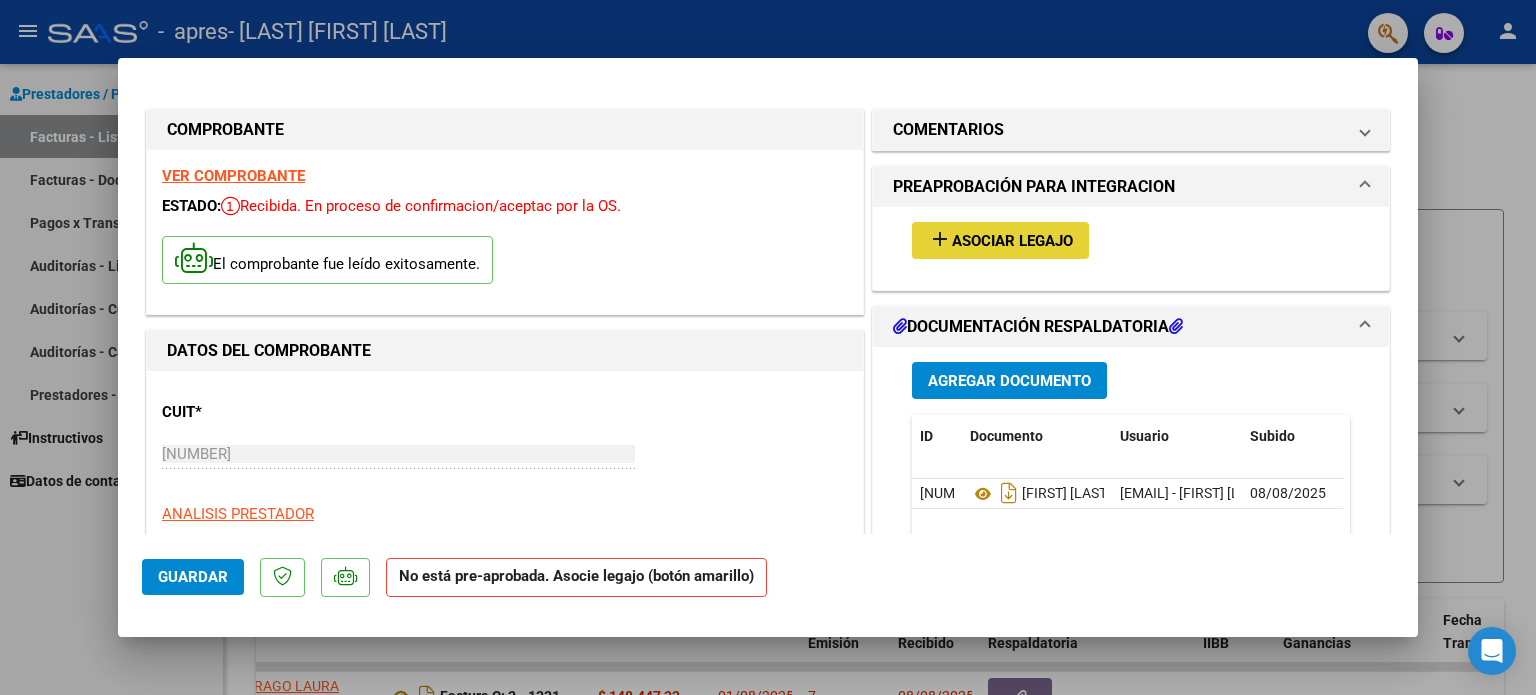 click on "add Asociar Legajo" at bounding box center [1000, 240] 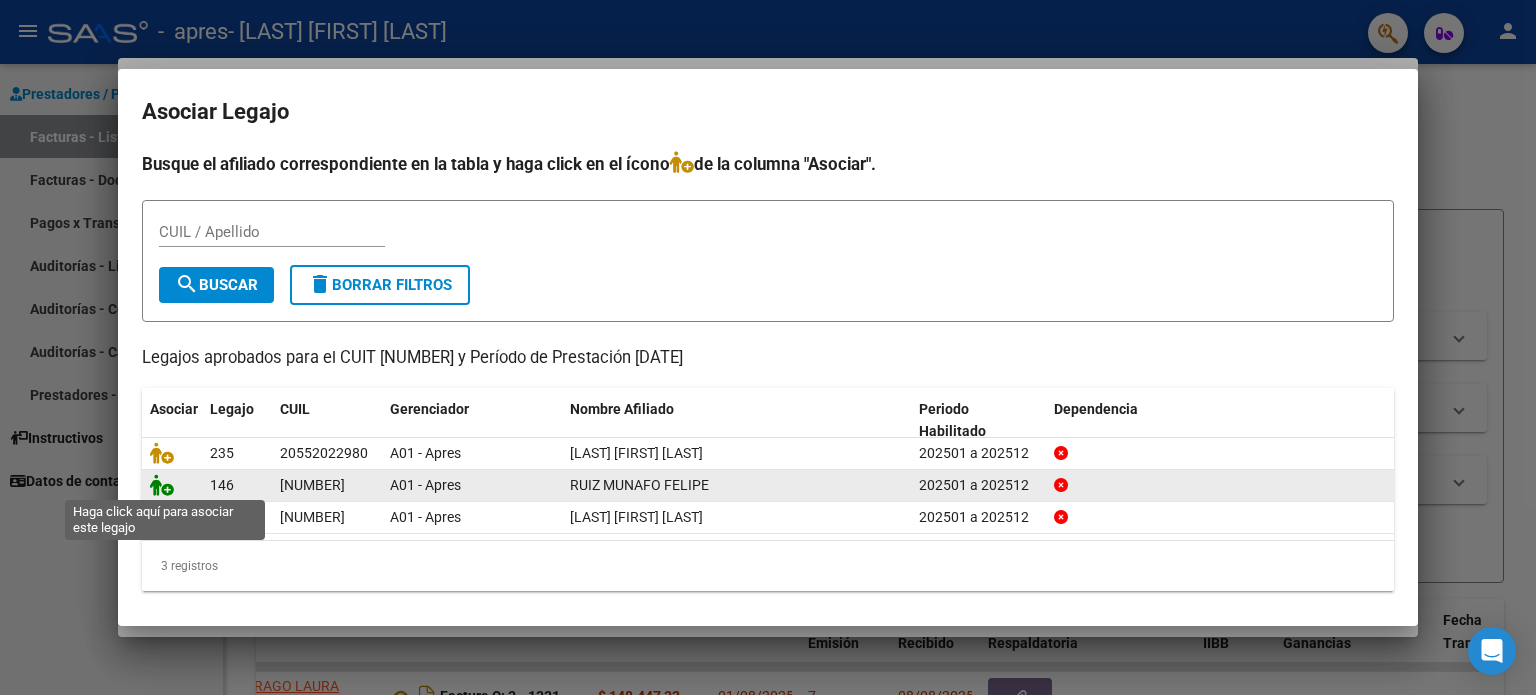 click 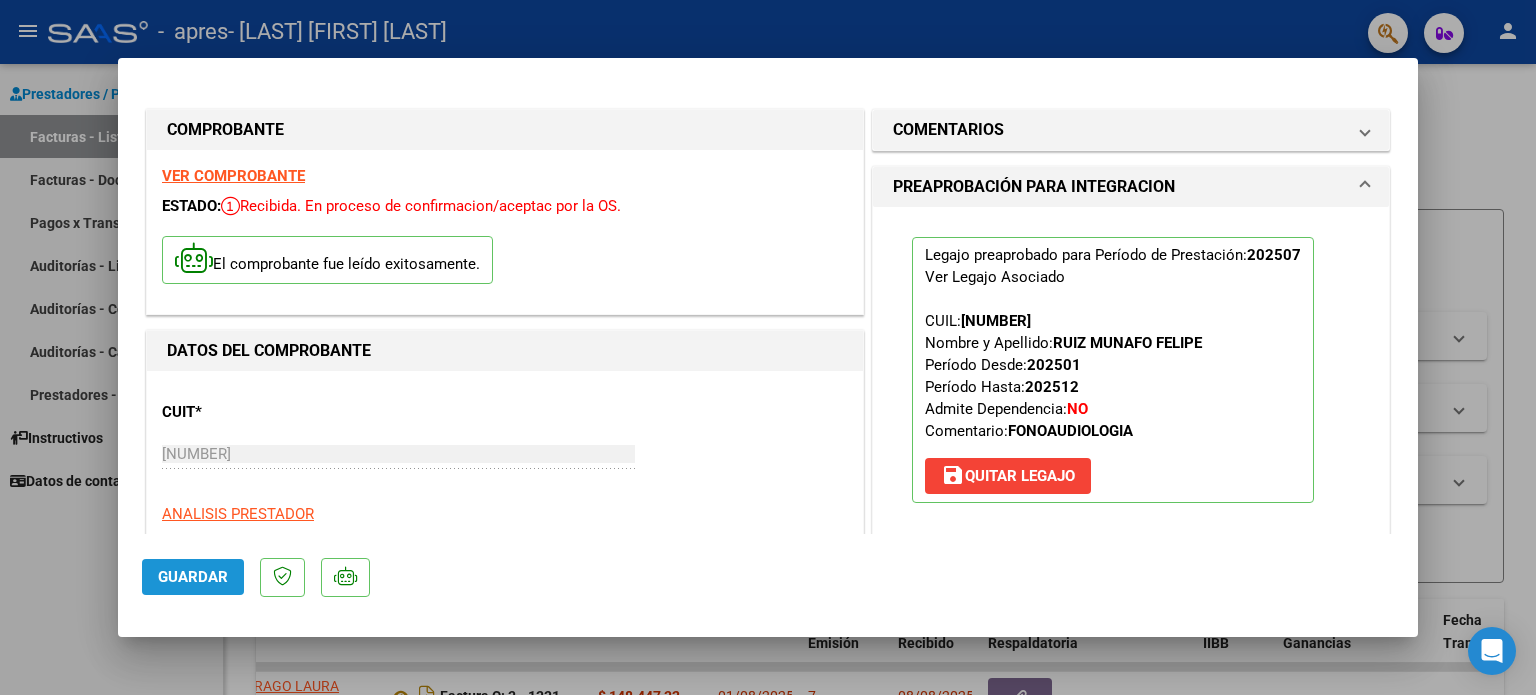 click on "Guardar" 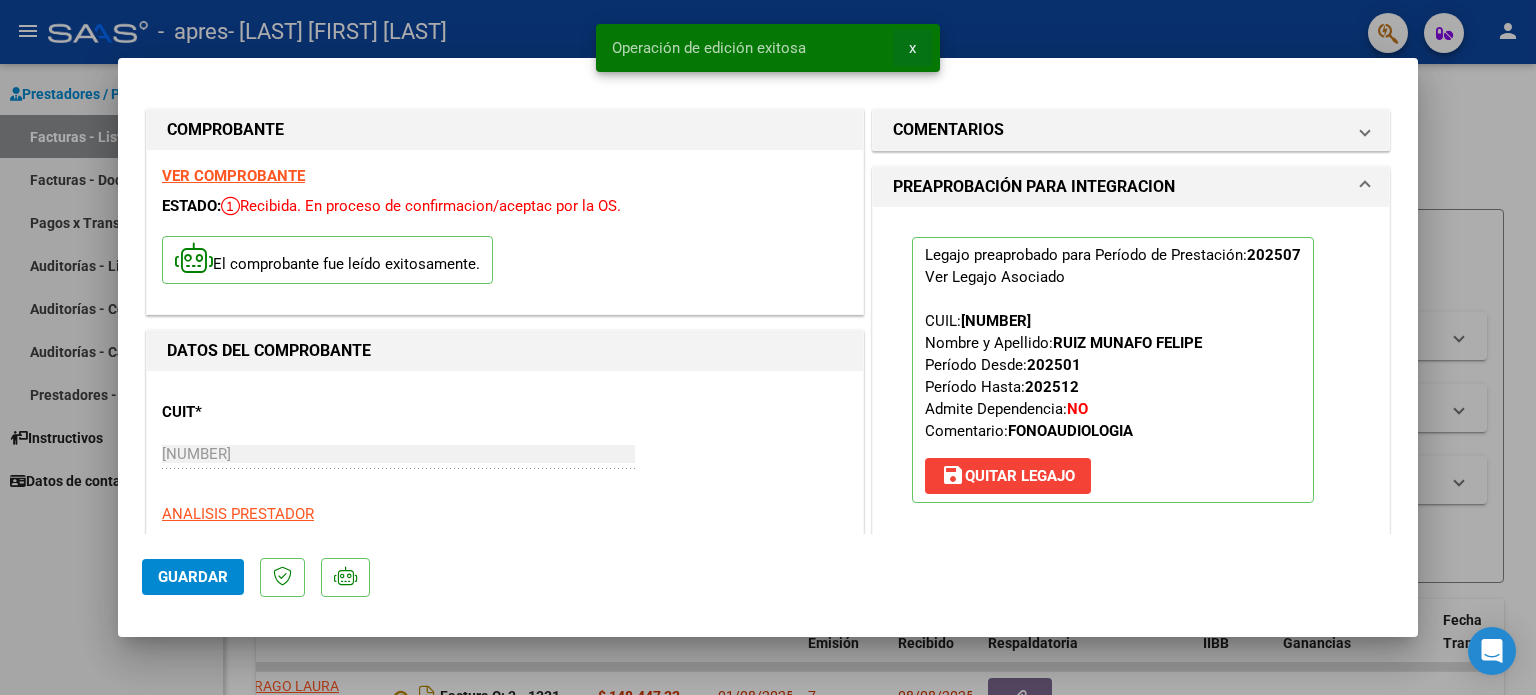 click on "x" at bounding box center [912, 48] 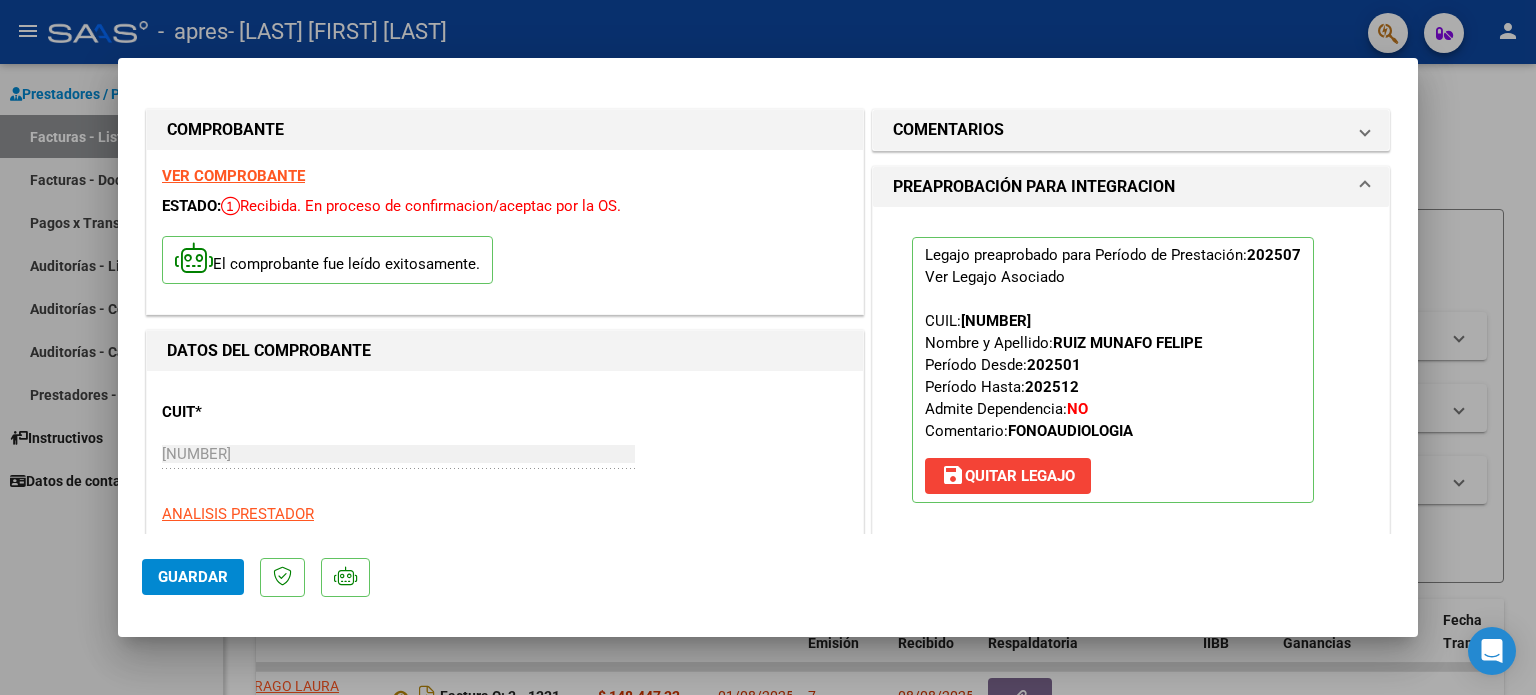 click at bounding box center [768, 347] 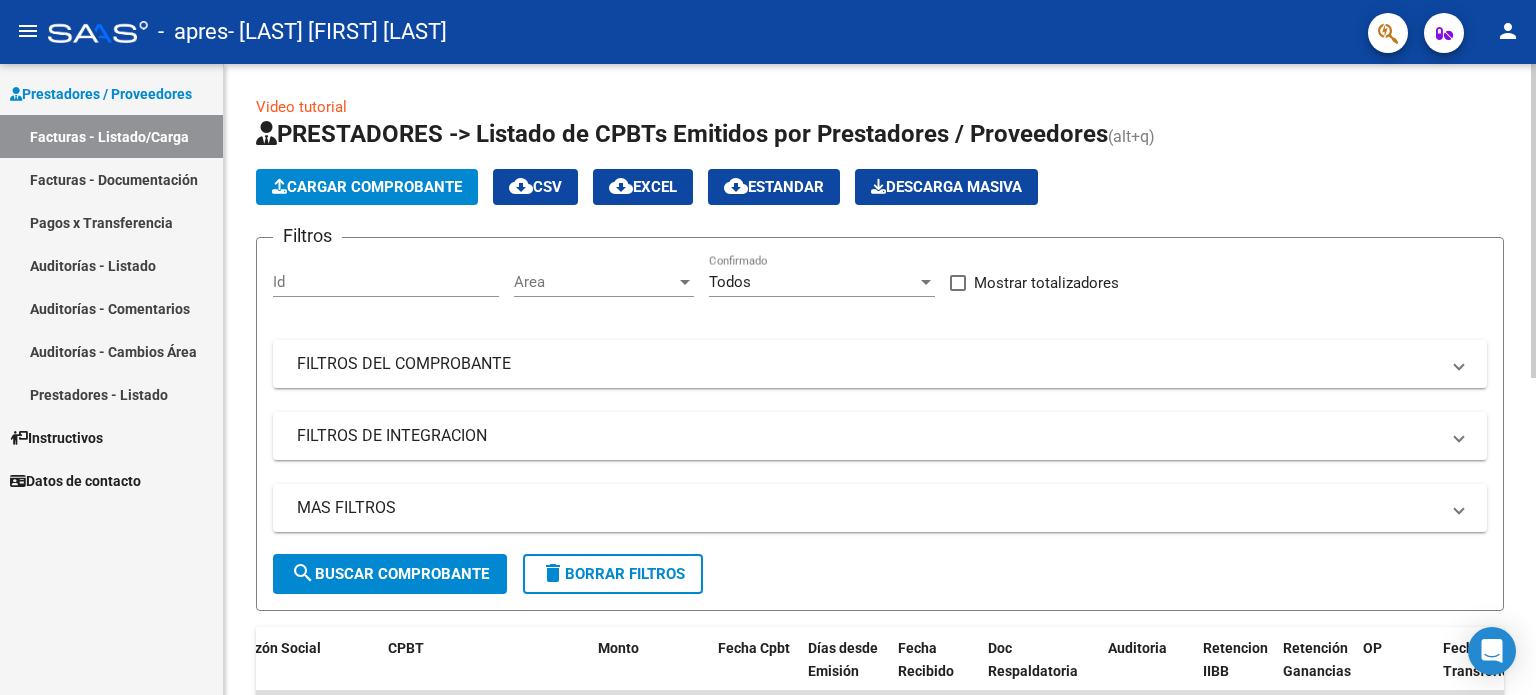 scroll, scrollTop: 0, scrollLeft: 0, axis: both 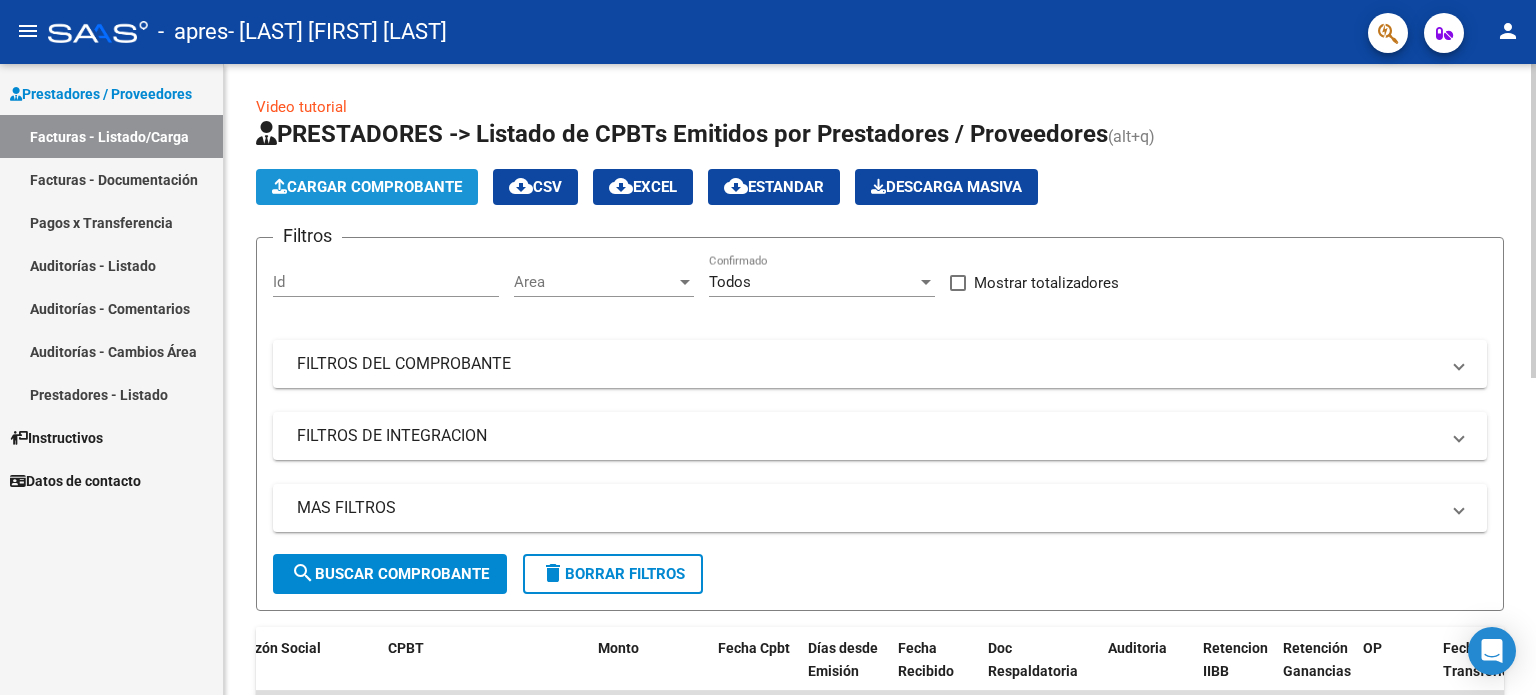 click on "Cargar Comprobante" 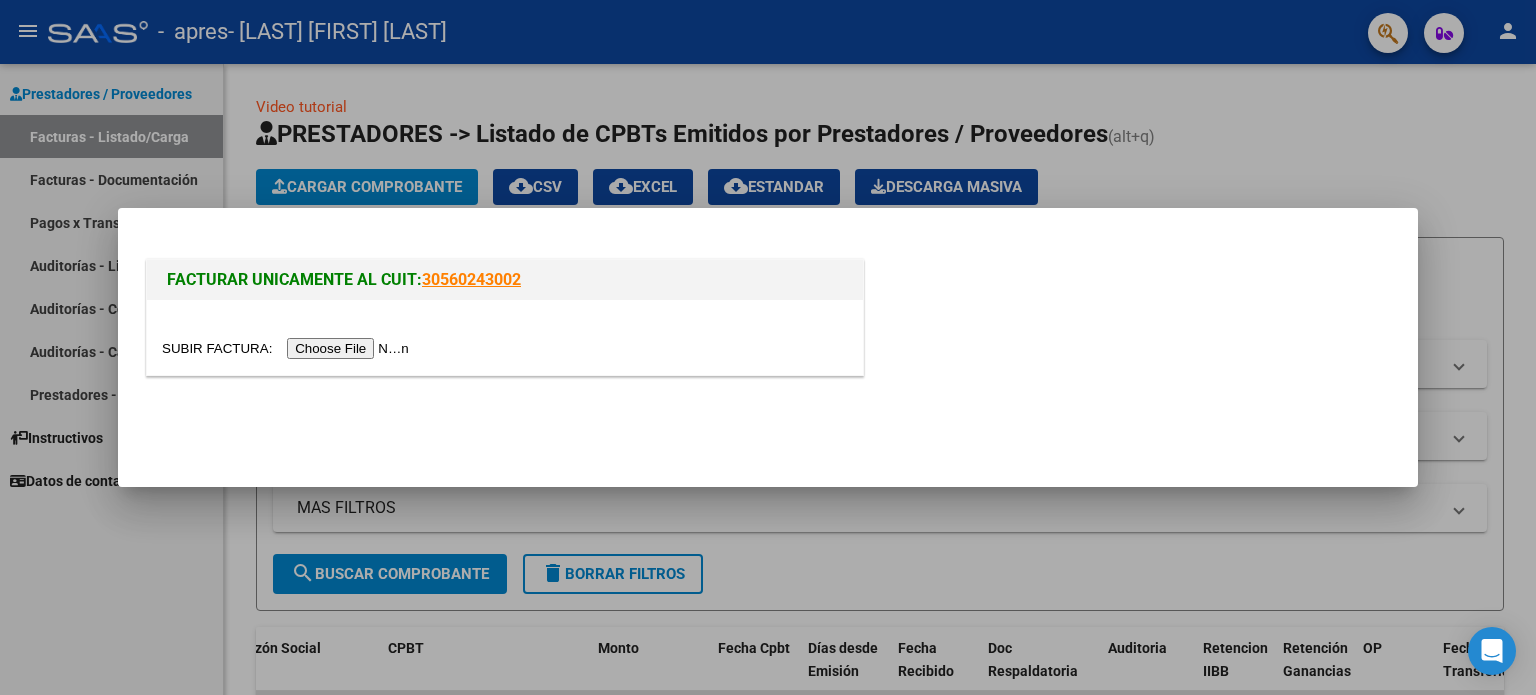 click at bounding box center (288, 348) 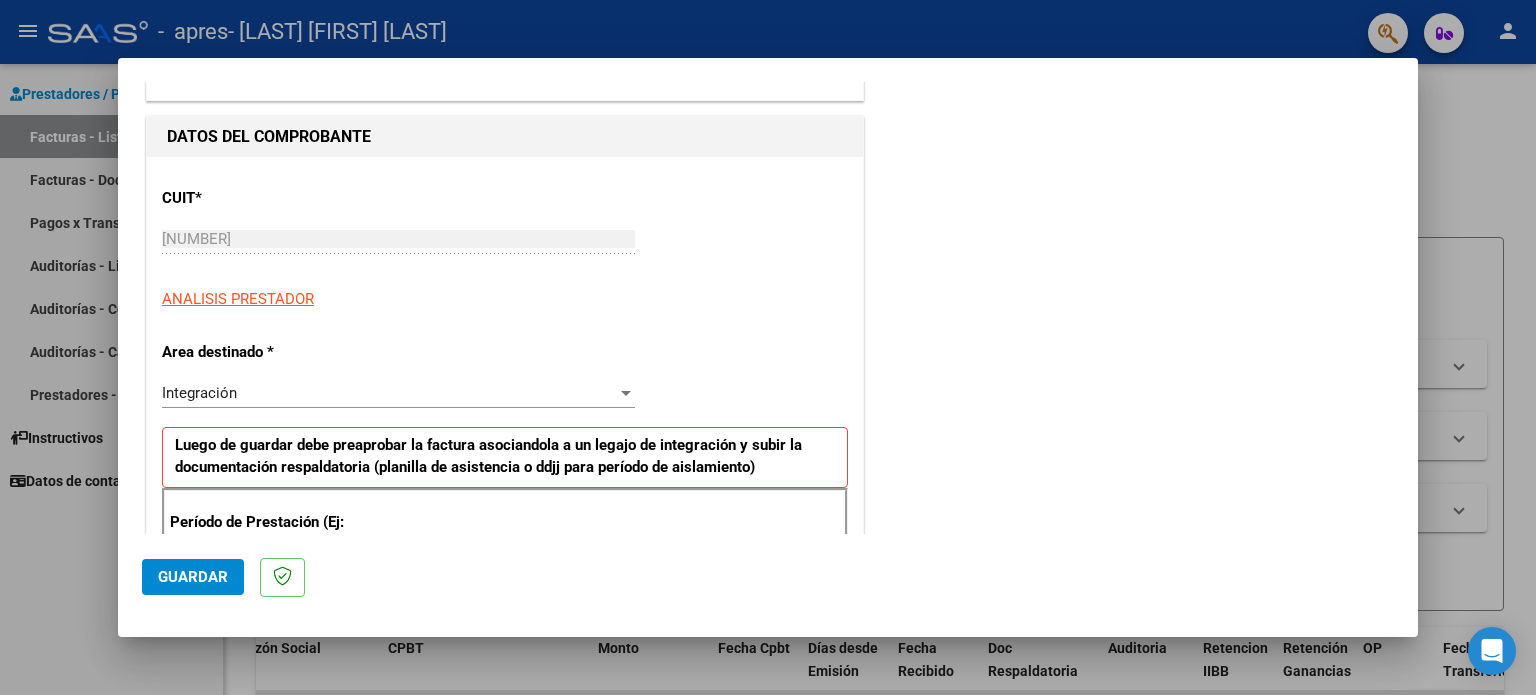 scroll, scrollTop: 200, scrollLeft: 0, axis: vertical 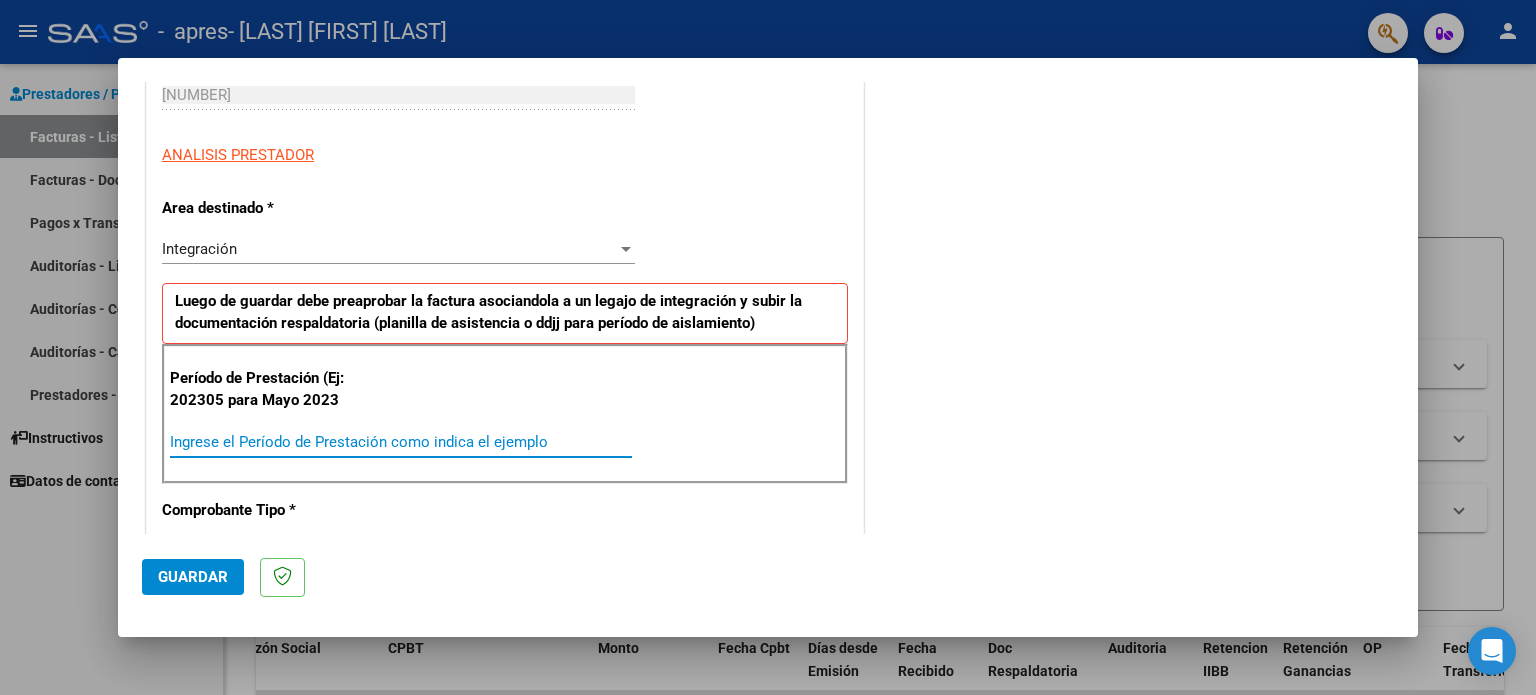 click on "Ingrese el Período de Prestación como indica el ejemplo" at bounding box center [401, 442] 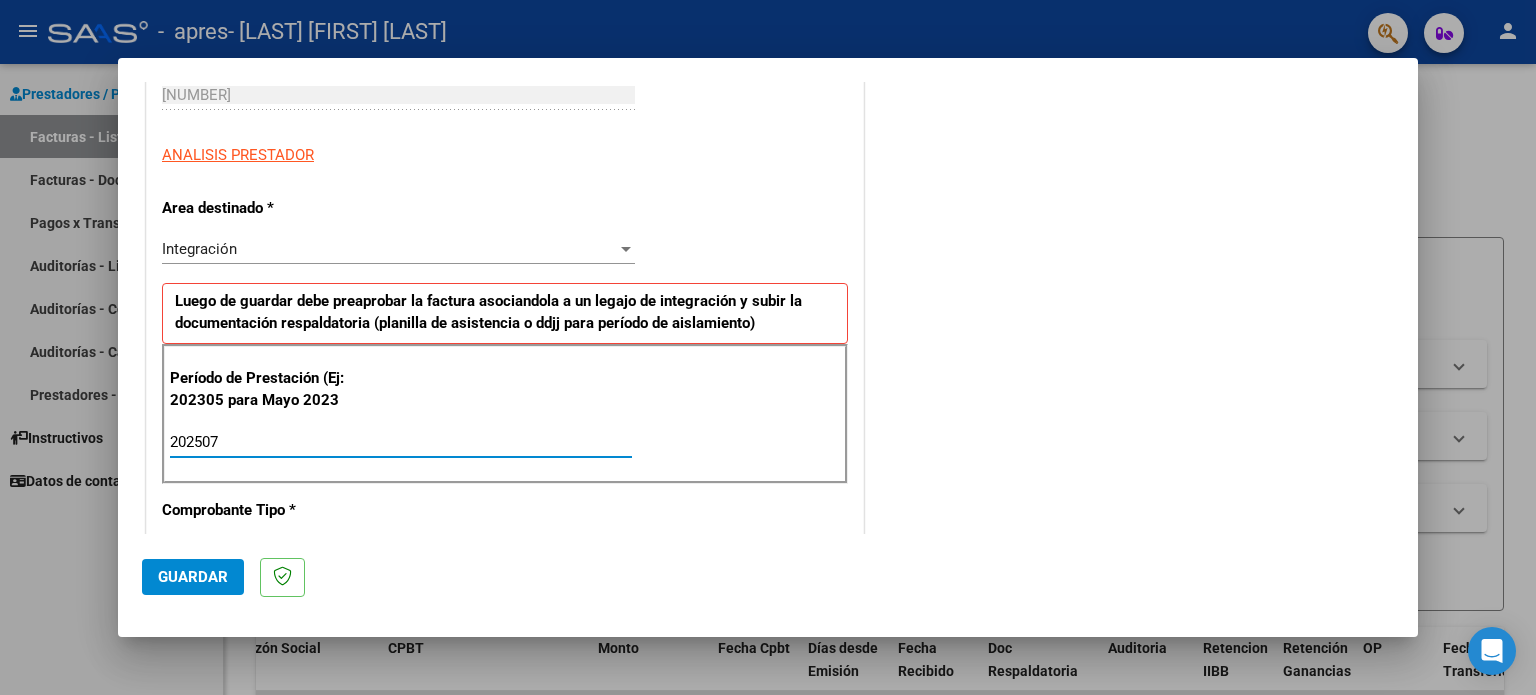 type on "202507" 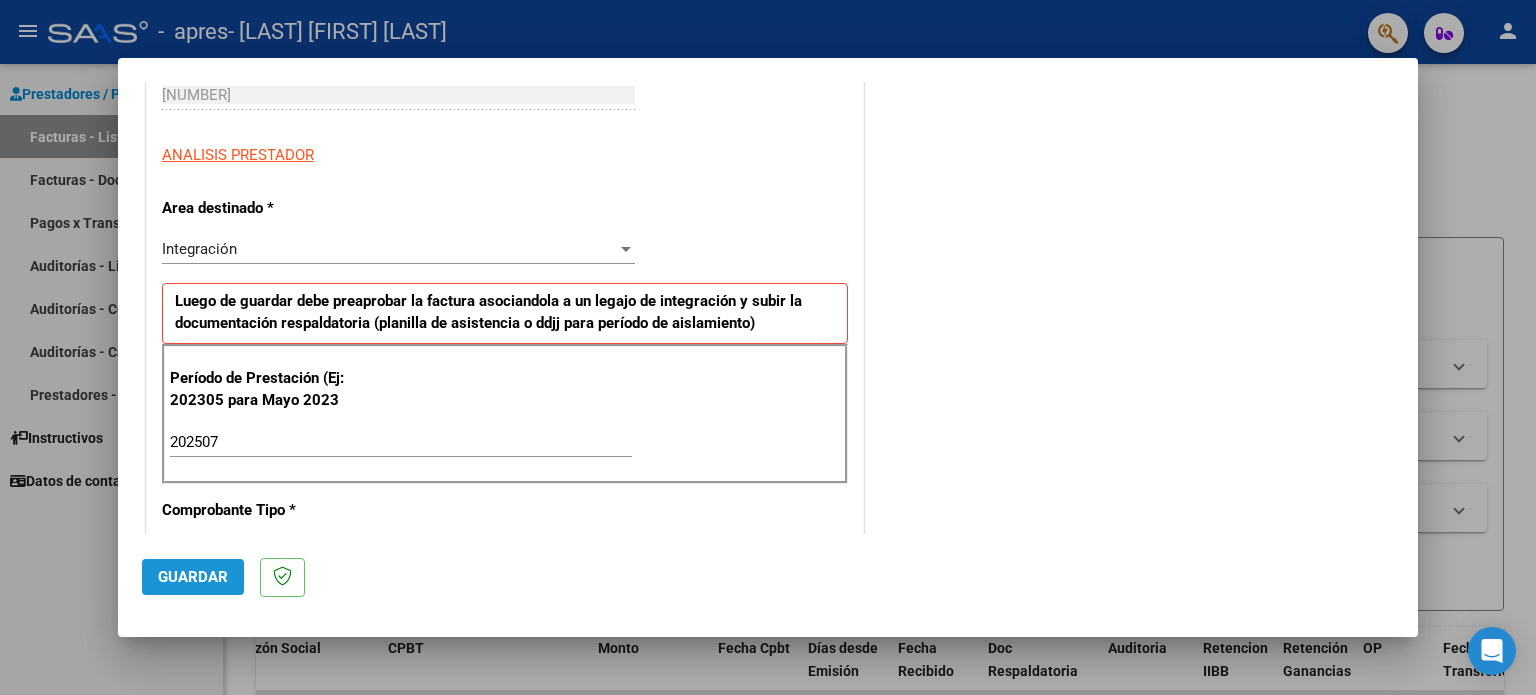 click on "Guardar" 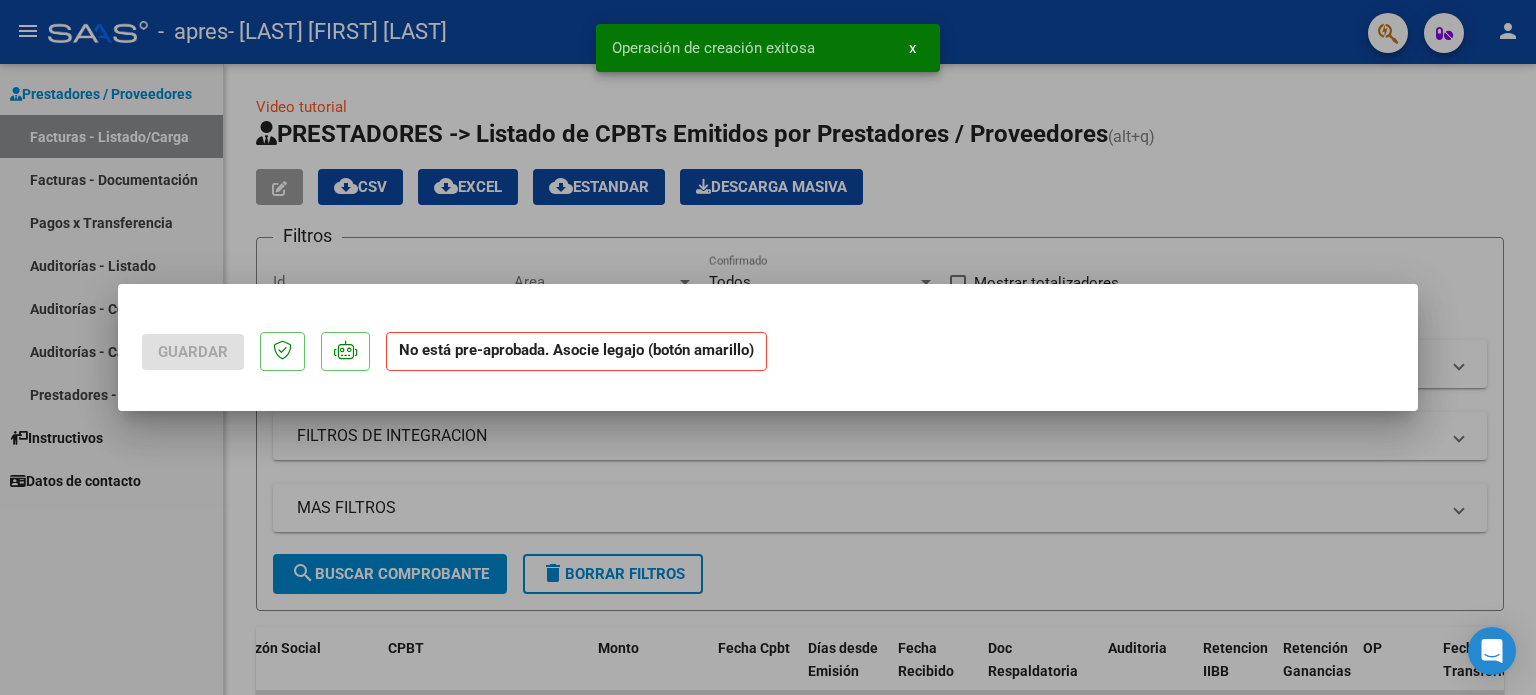 scroll, scrollTop: 0, scrollLeft: 0, axis: both 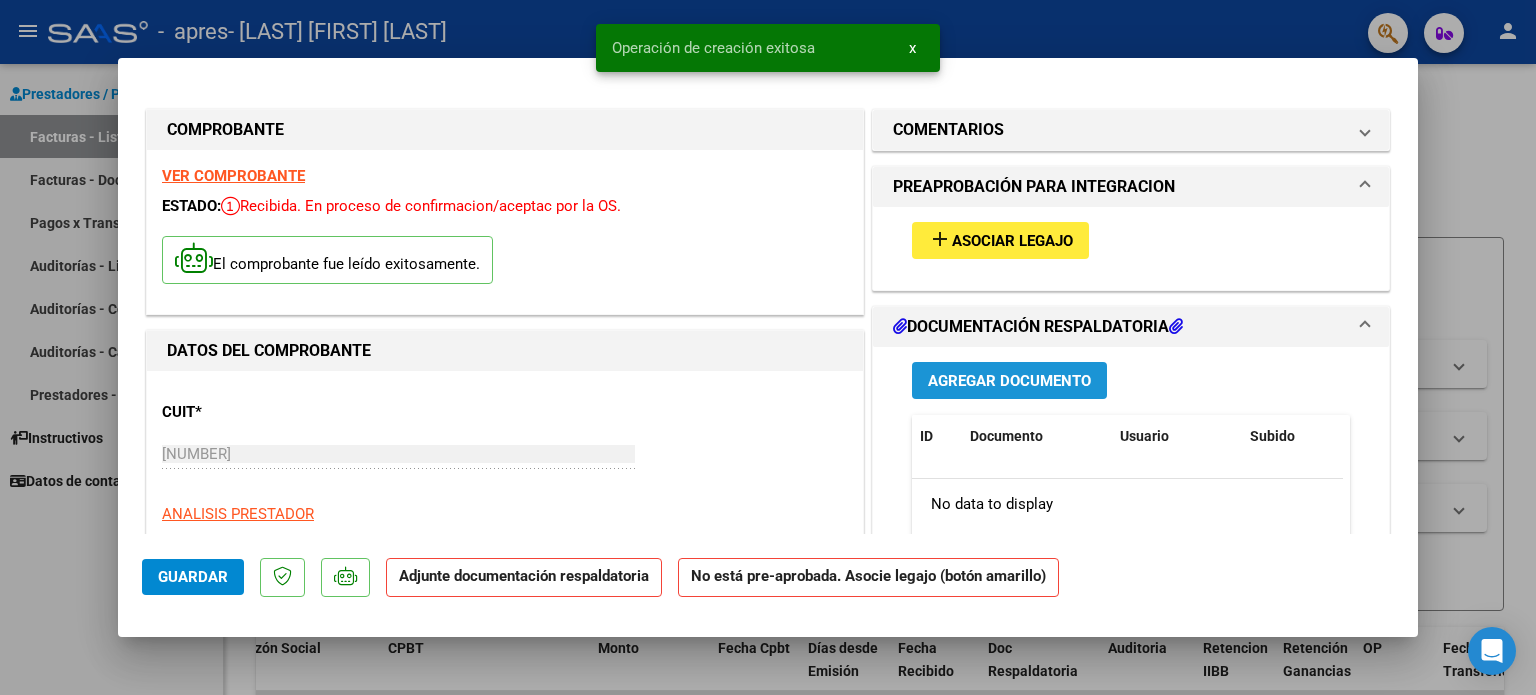 click on "Agregar Documento" at bounding box center [1009, 381] 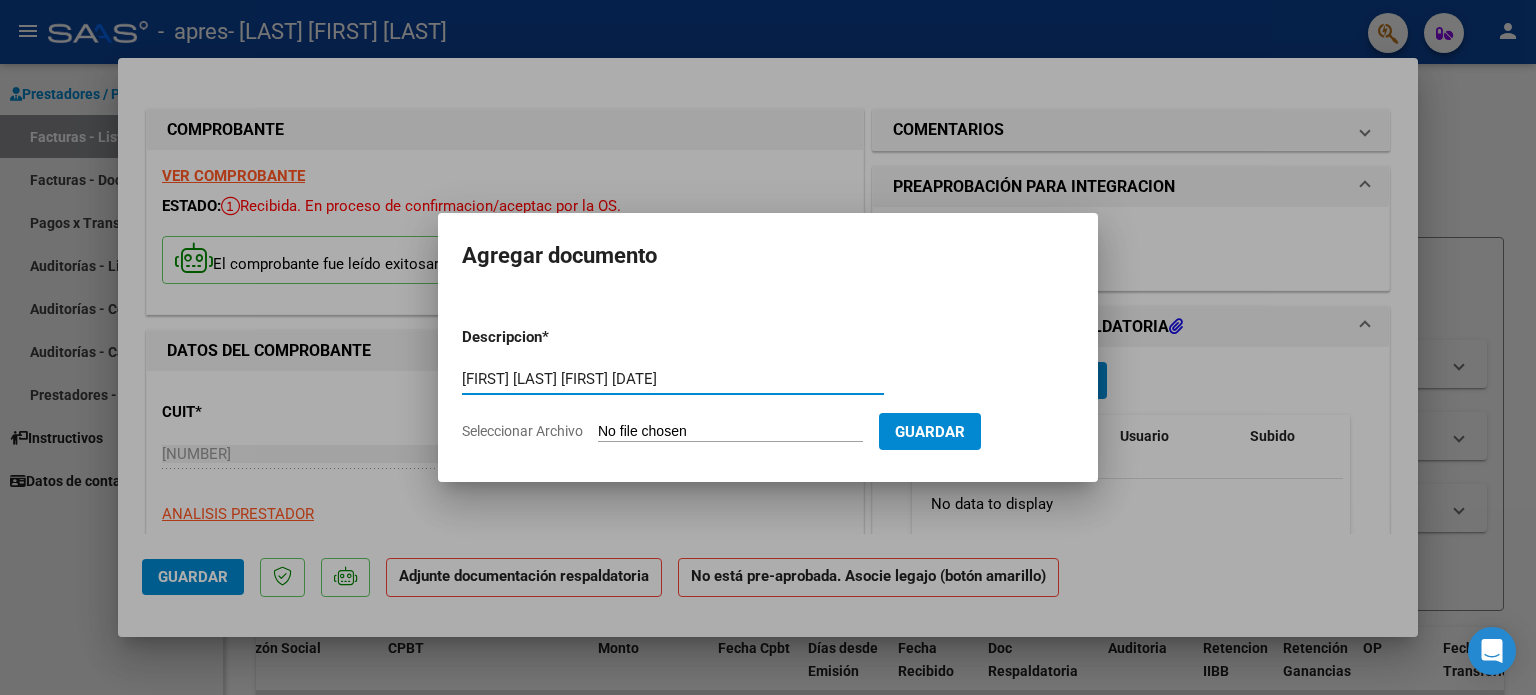 type on "[FIRST] [LAST] [FIRST] [DATE]" 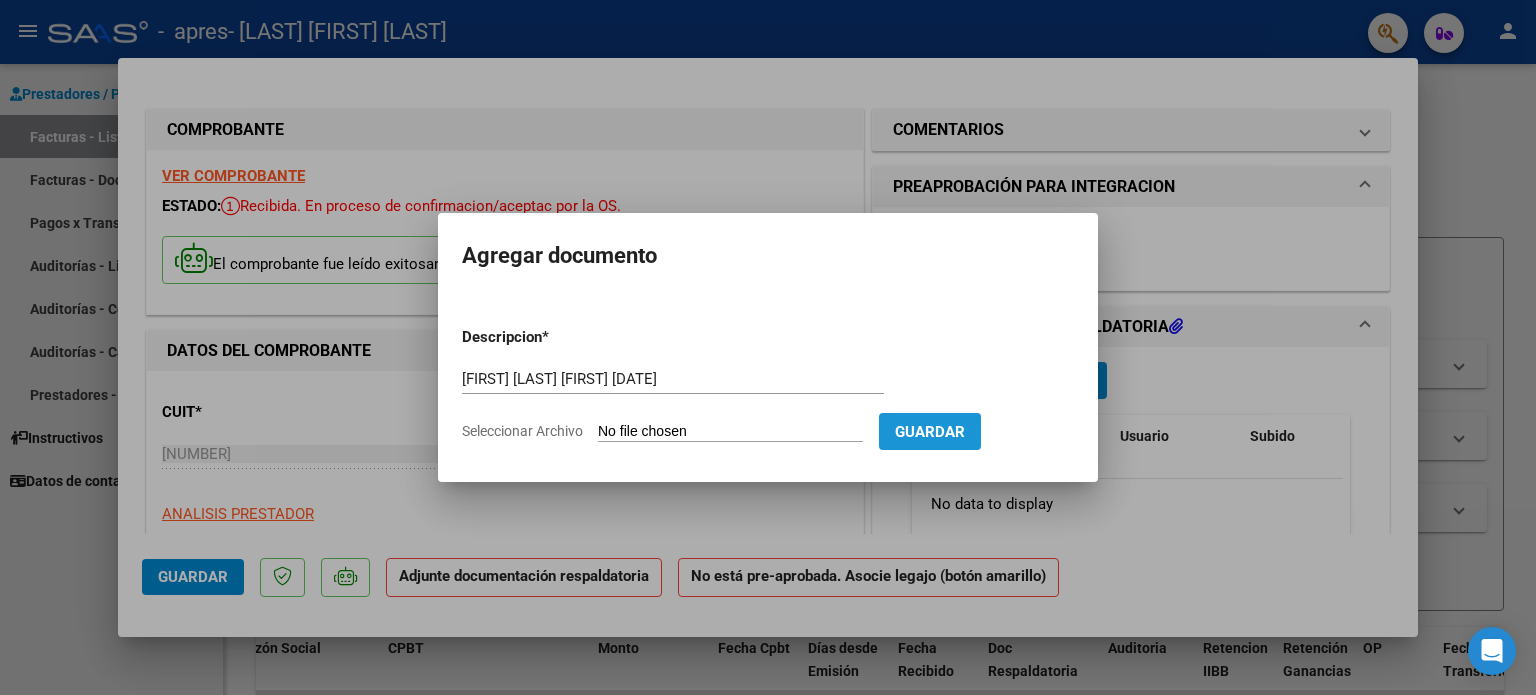 click on "Guardar" at bounding box center (930, 432) 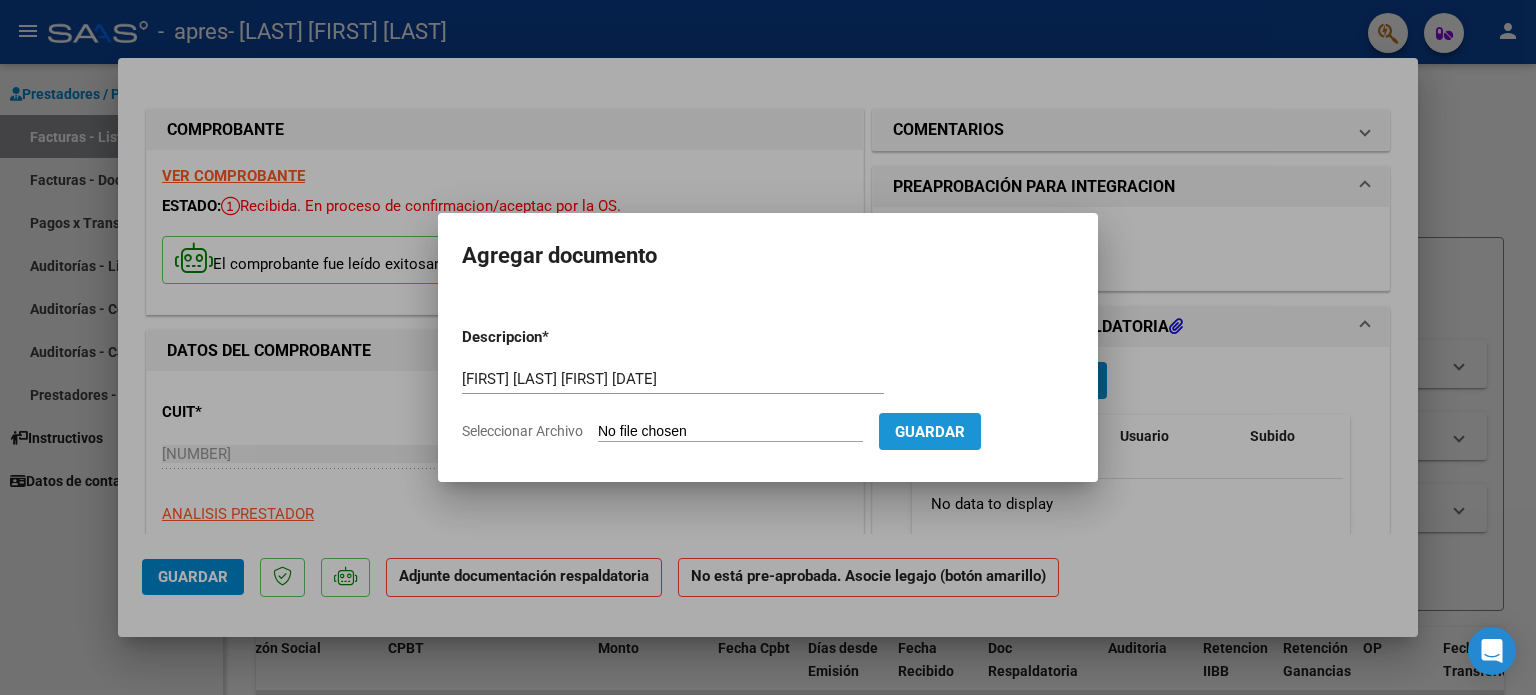 click on "Guardar" at bounding box center (930, 432) 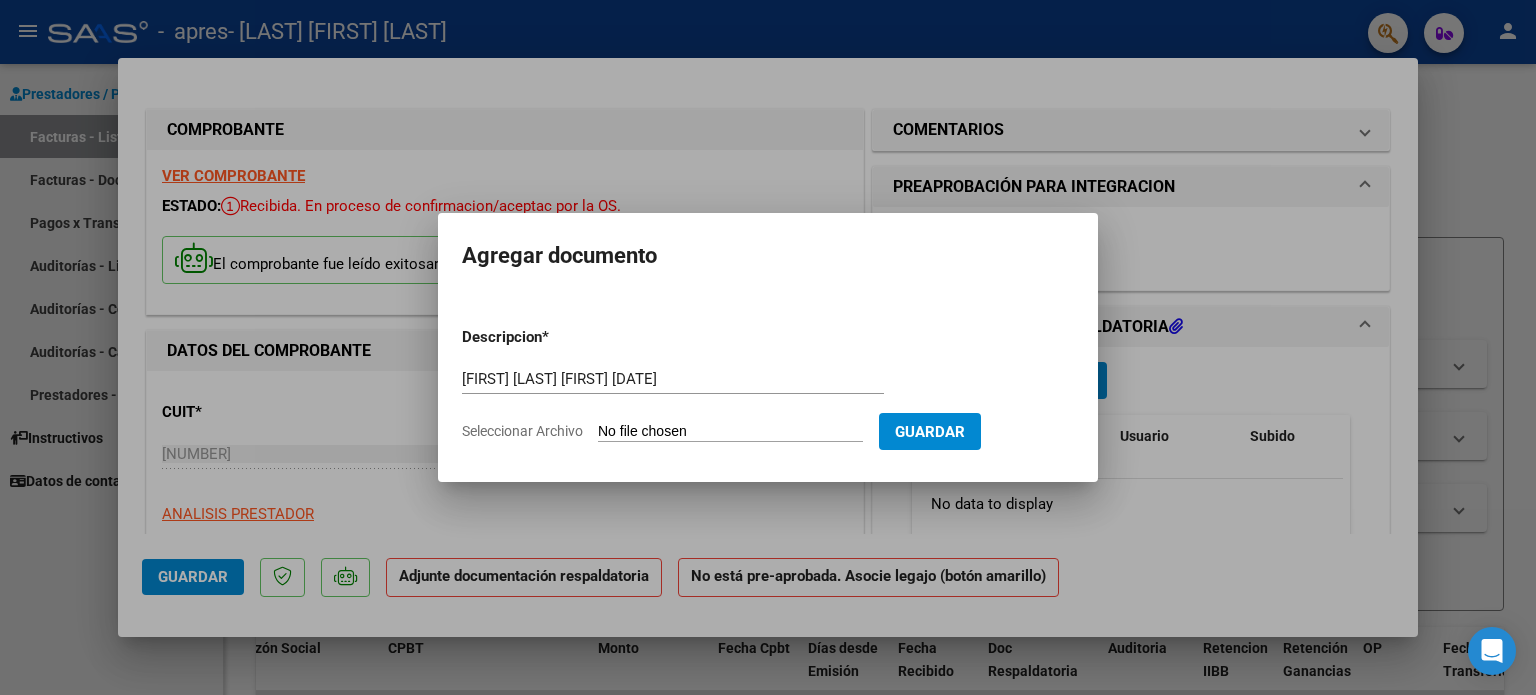 click on "Seleccionar Archivo" 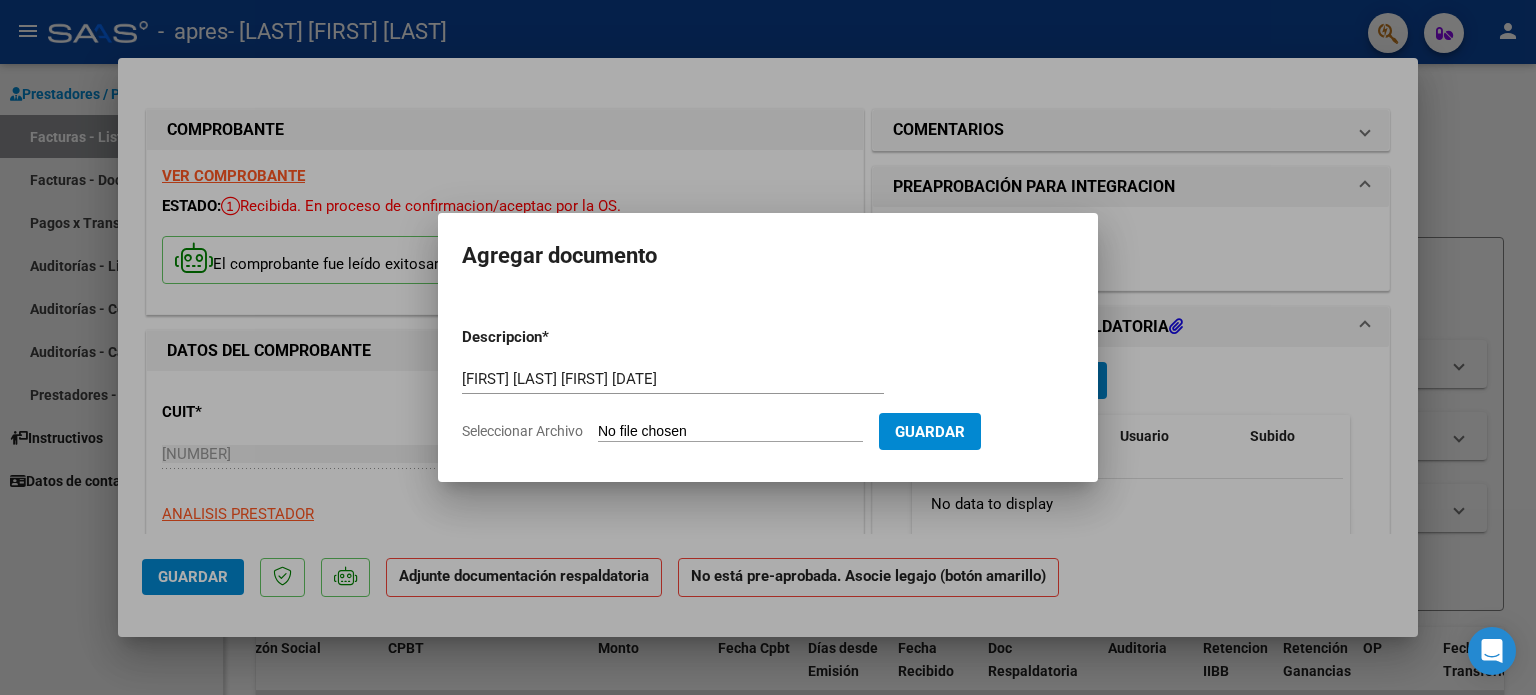 type on "C:\fakepath\[FIRST] [LAST] [FIRST] [DATE].pdf" 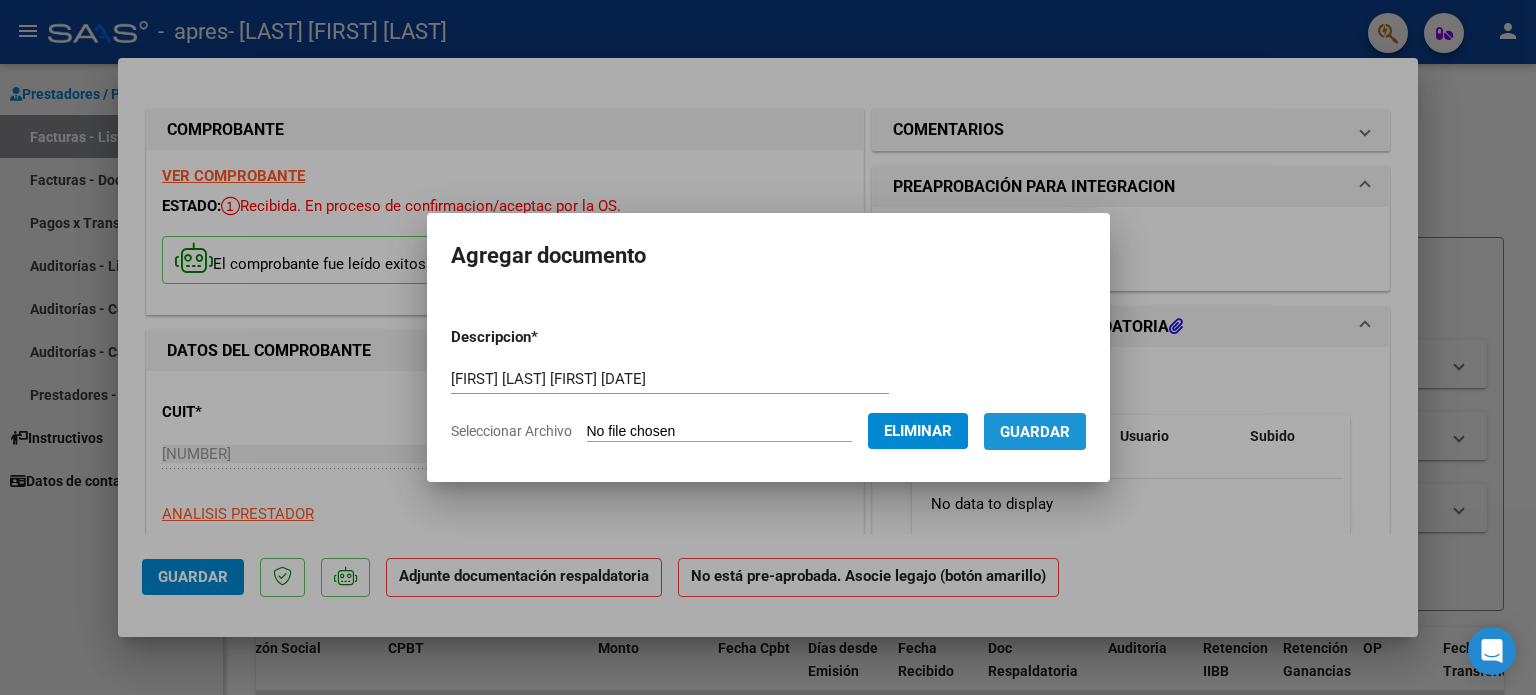 click on "Guardar" at bounding box center (1035, 432) 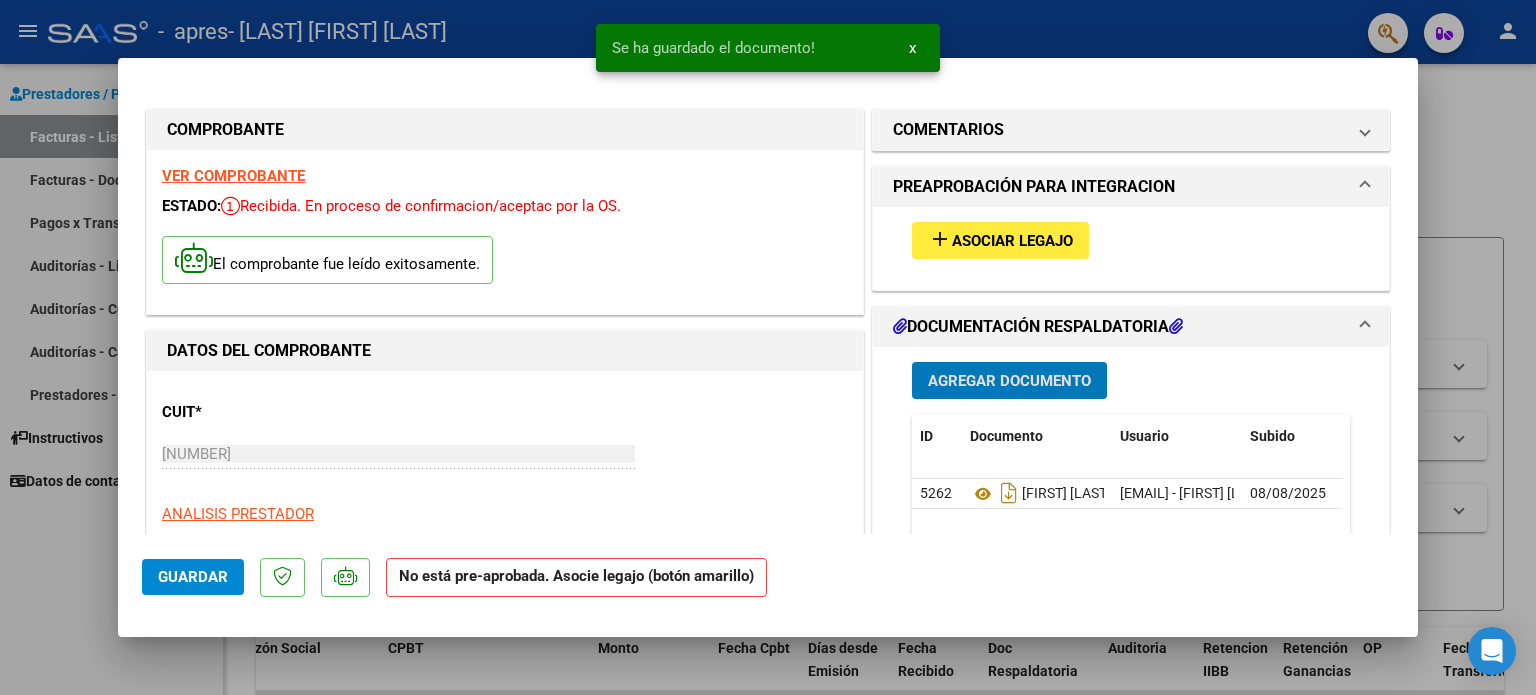 click on "Asociar Legajo" at bounding box center (1012, 241) 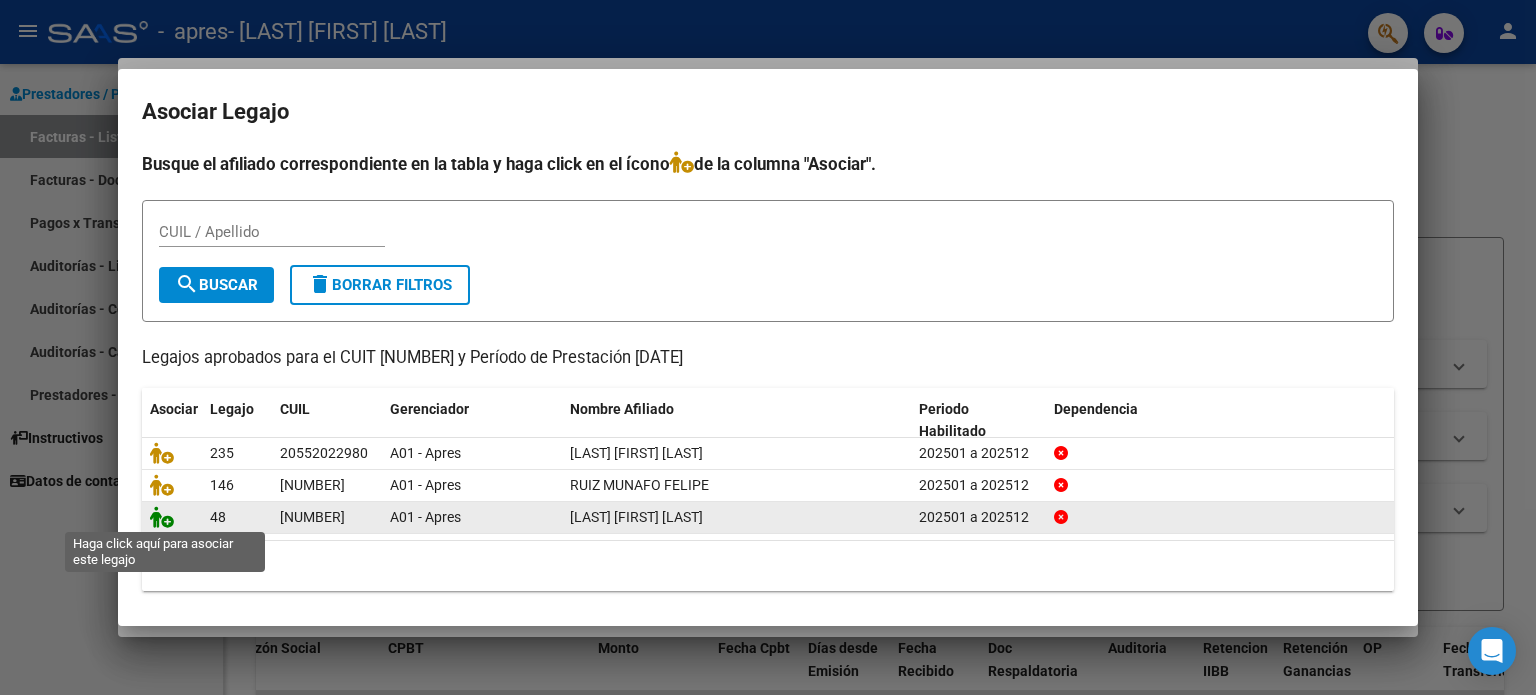 click 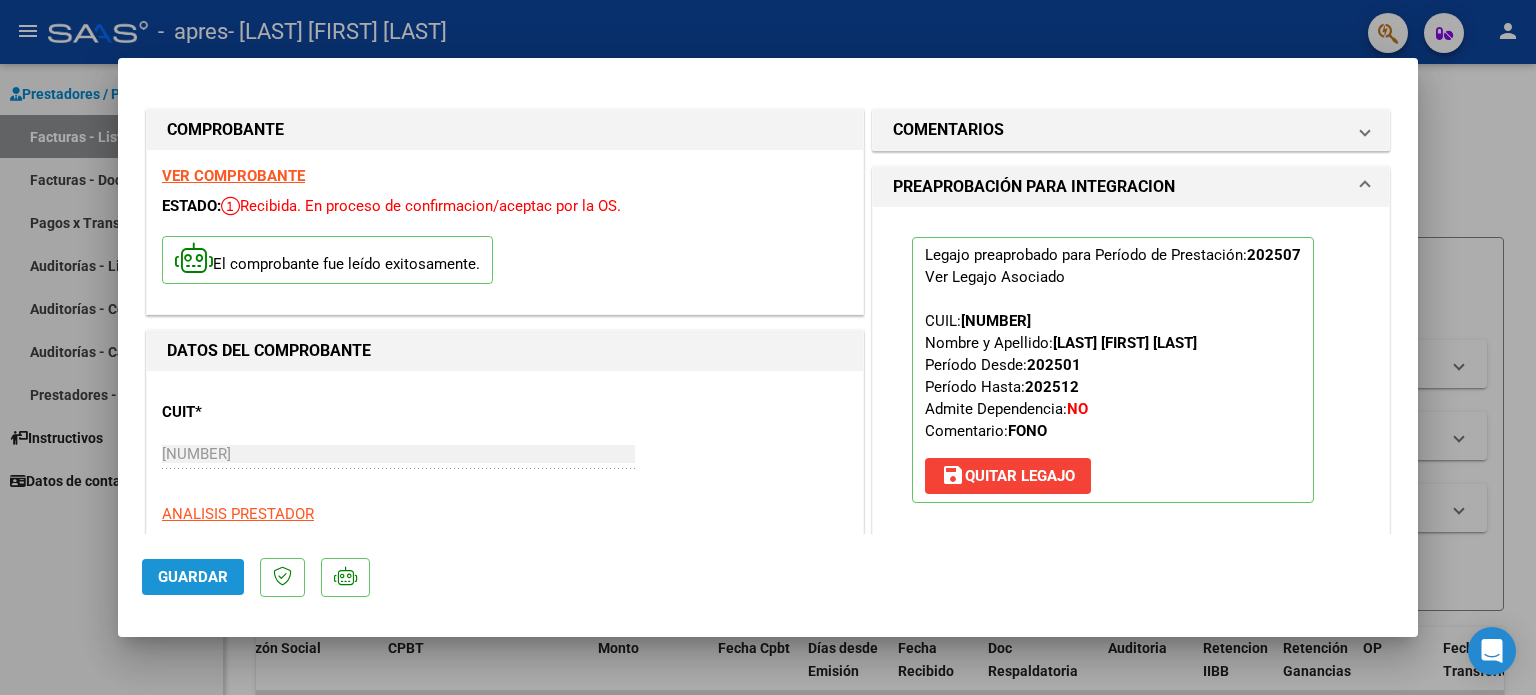 click on "Guardar" 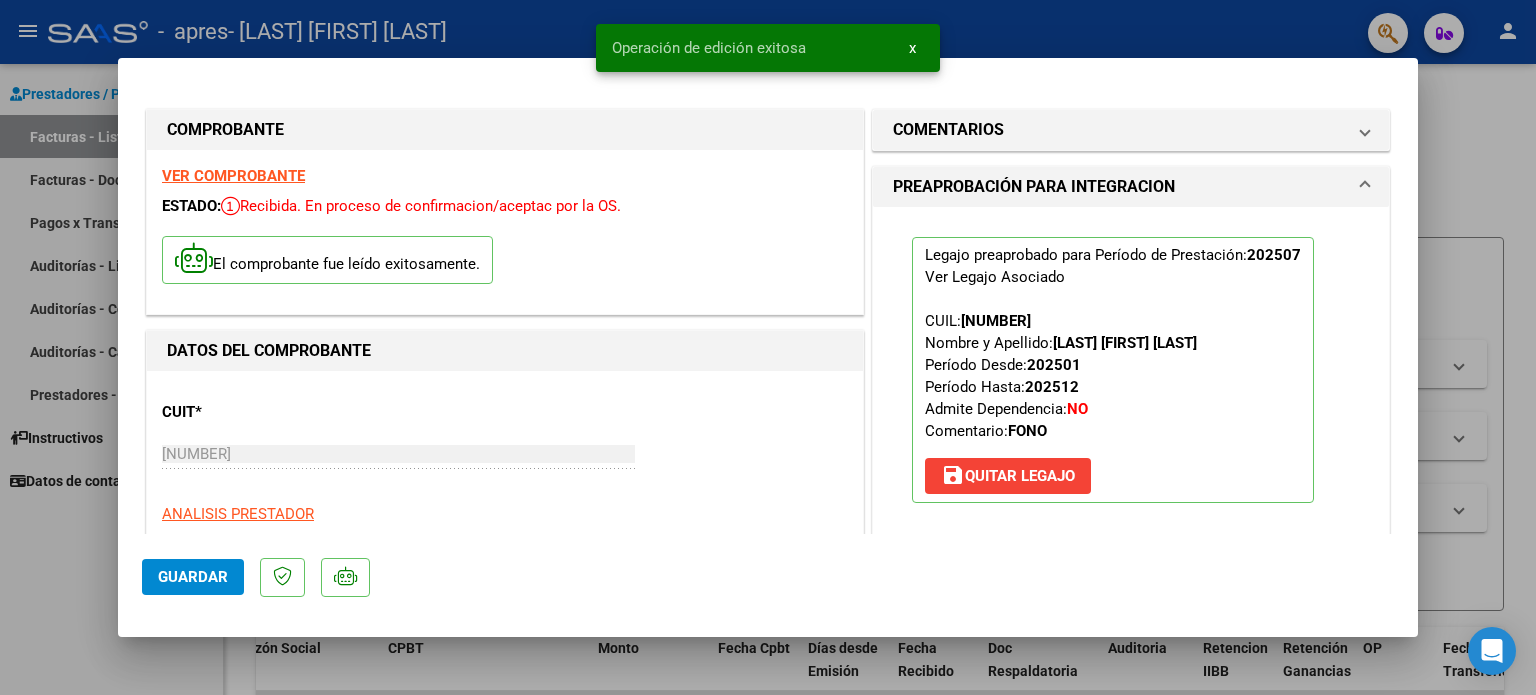 click at bounding box center (768, 347) 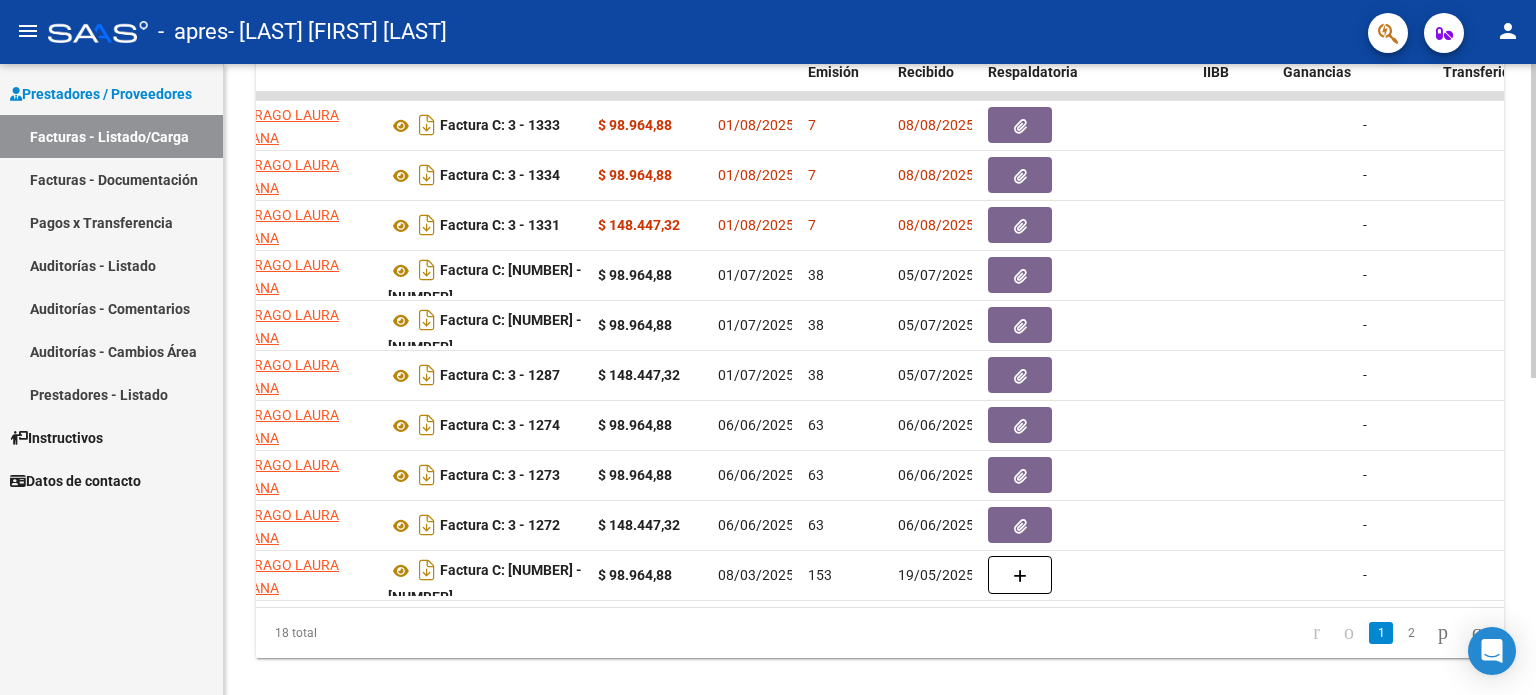 scroll, scrollTop: 602, scrollLeft: 0, axis: vertical 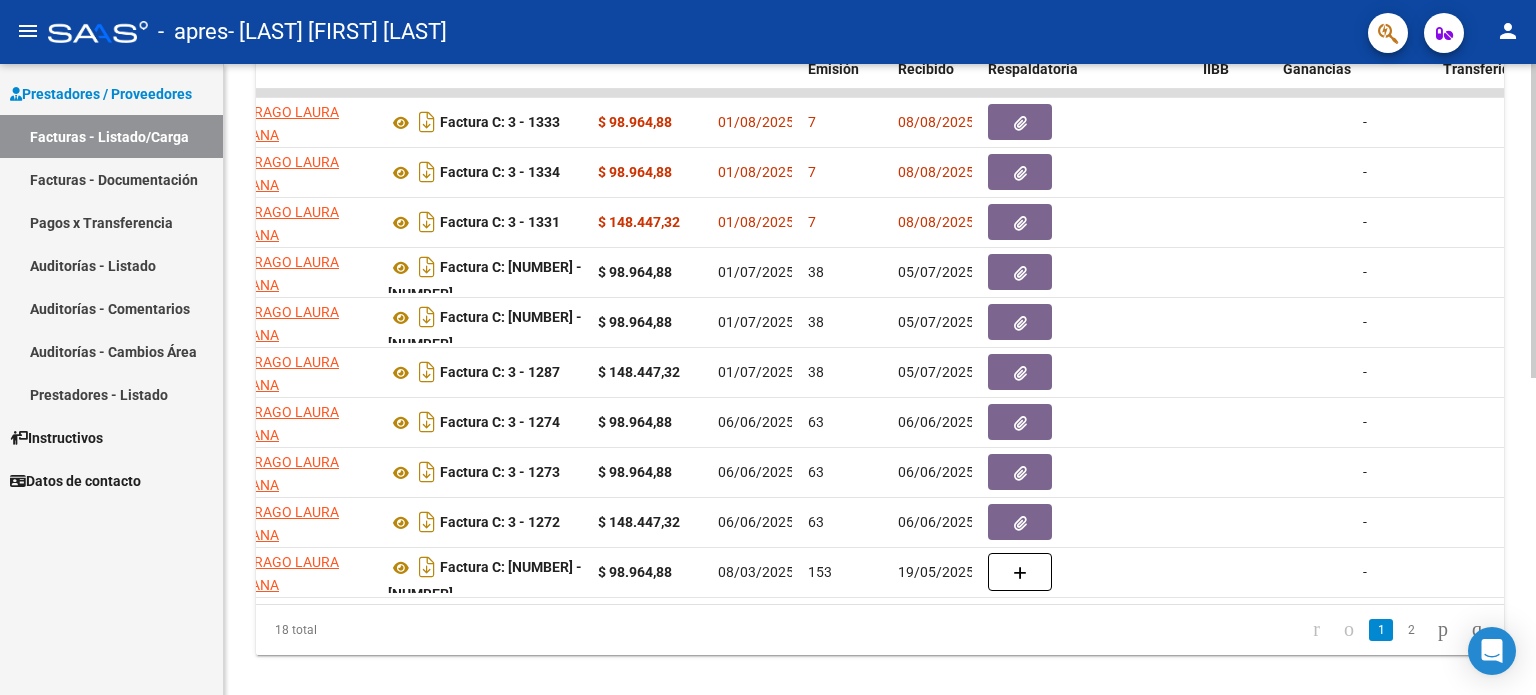 click 